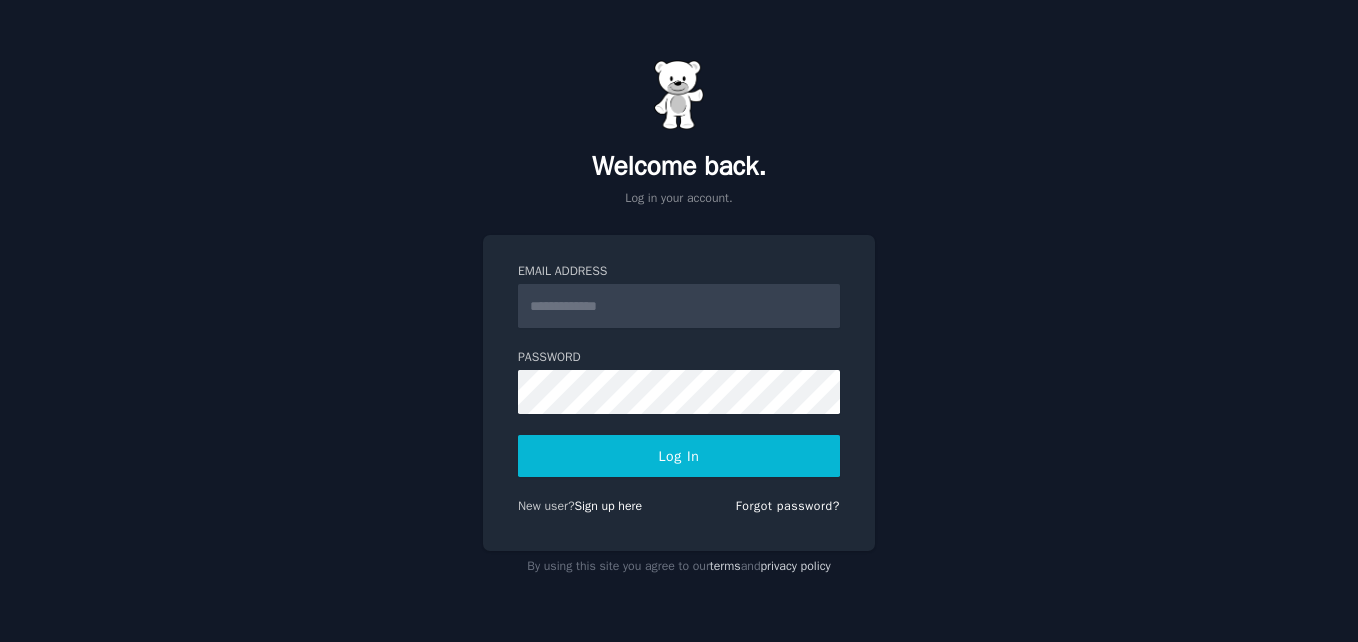scroll, scrollTop: 0, scrollLeft: 0, axis: both 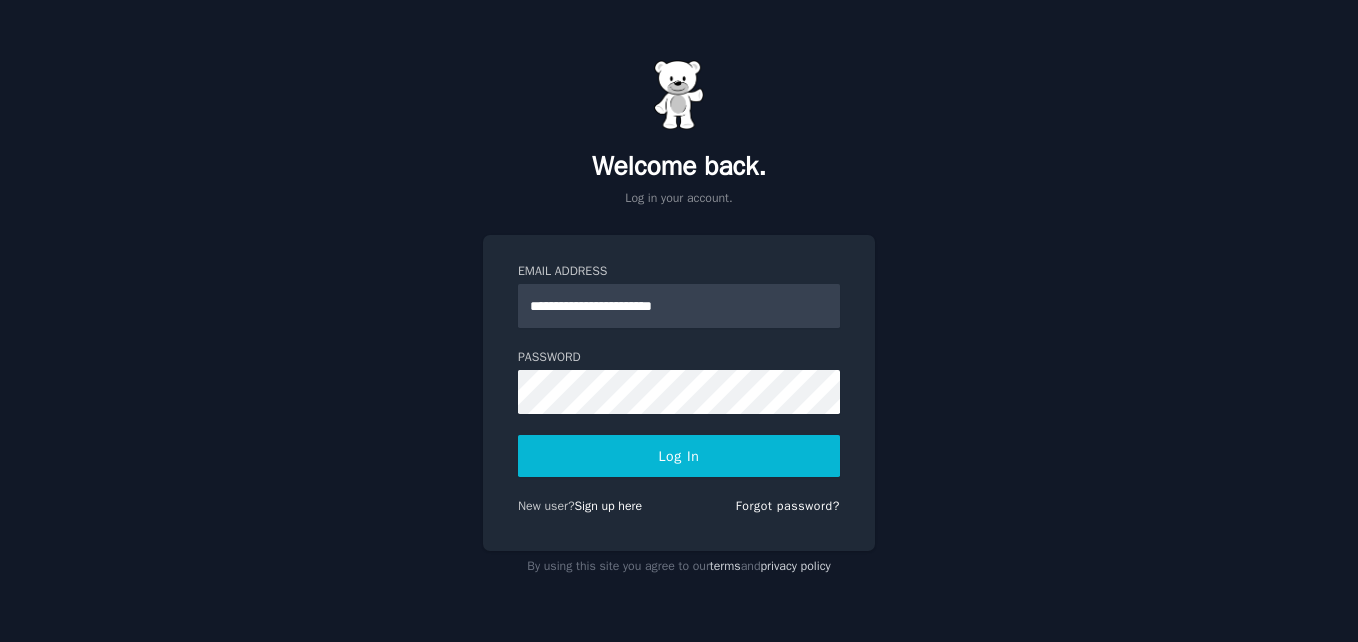 click on "Log In" at bounding box center (679, 456) 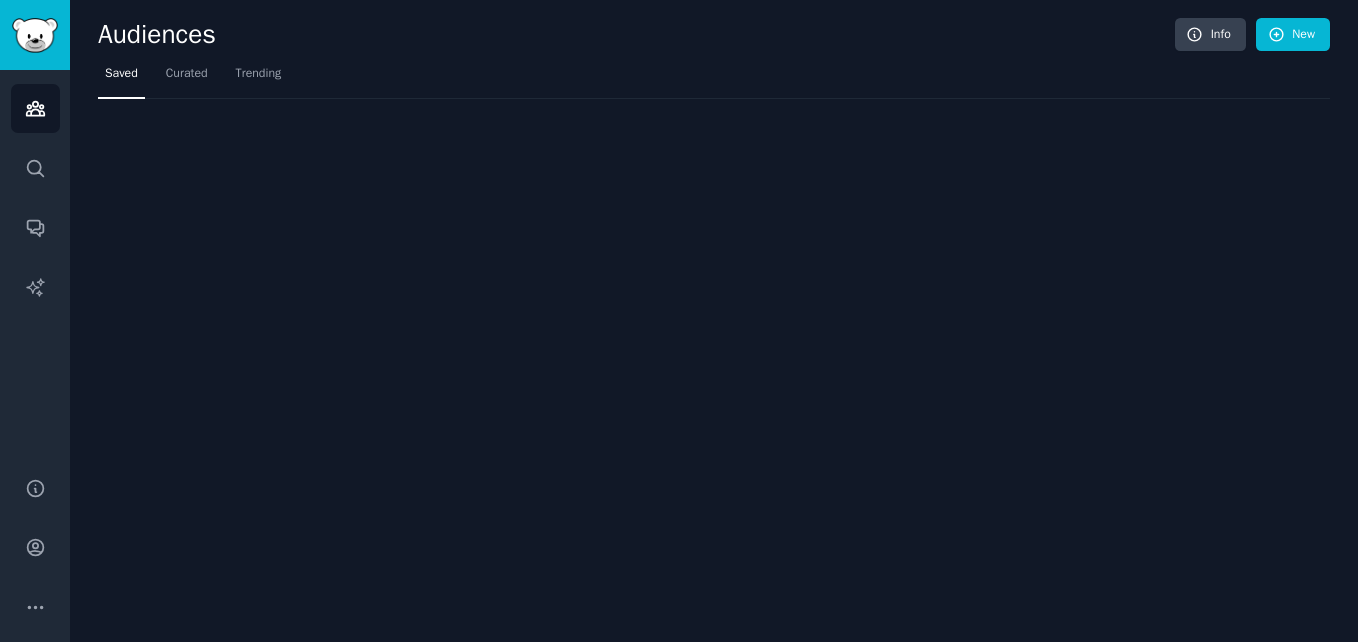 scroll, scrollTop: 0, scrollLeft: 0, axis: both 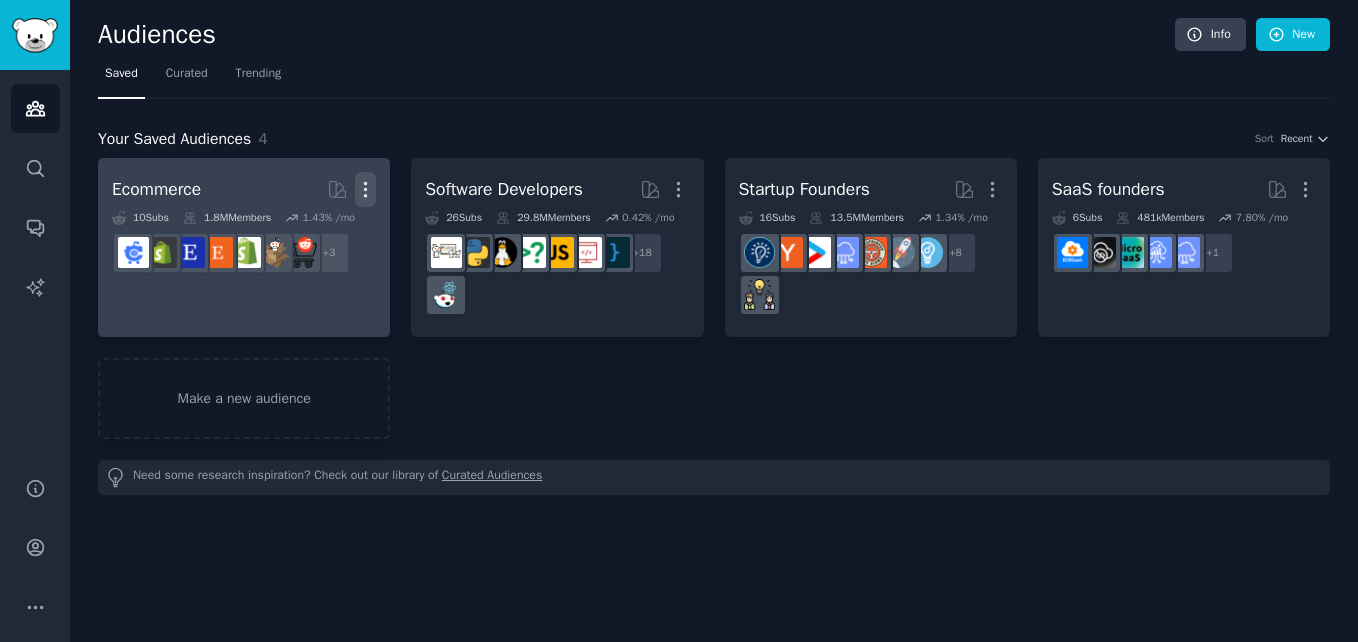 click 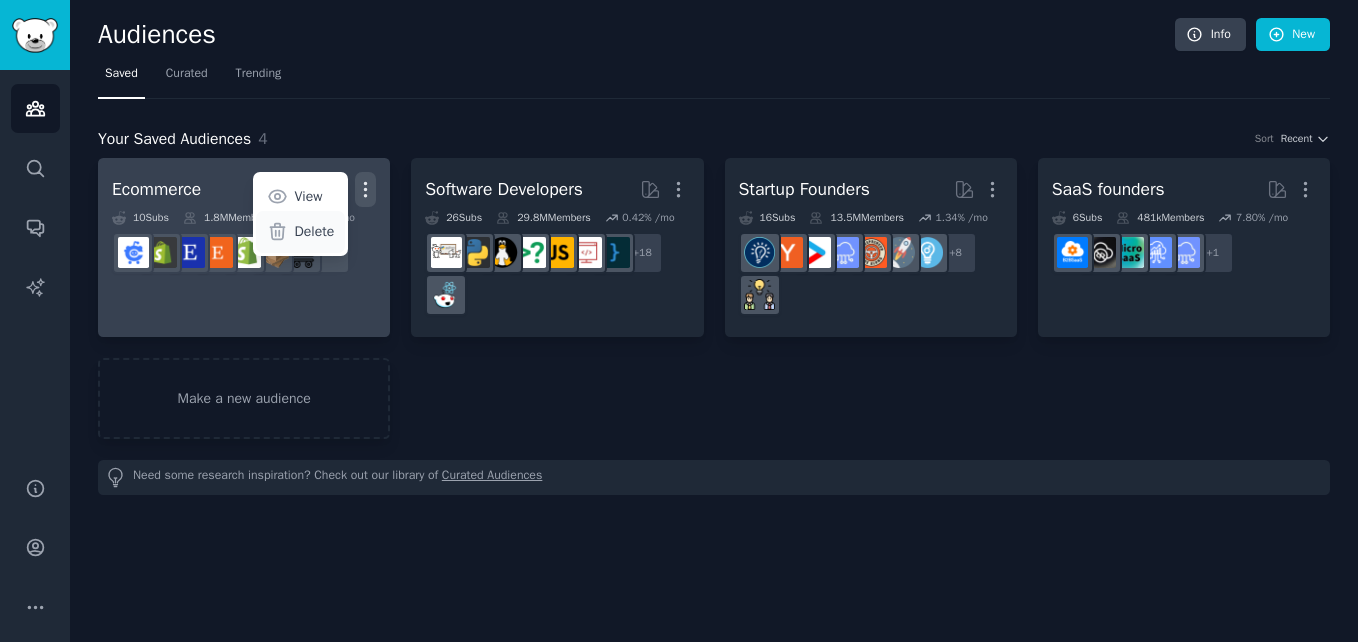 click on "Delete" at bounding box center [315, 231] 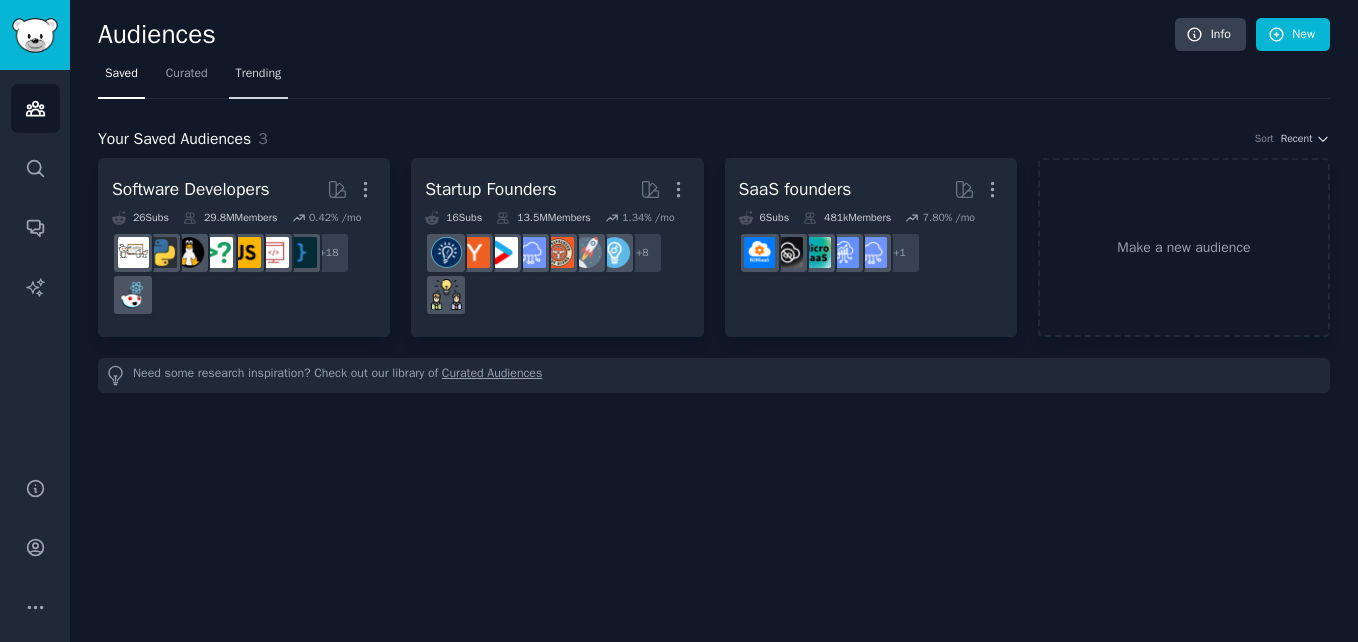 click on "Trending" at bounding box center (259, 74) 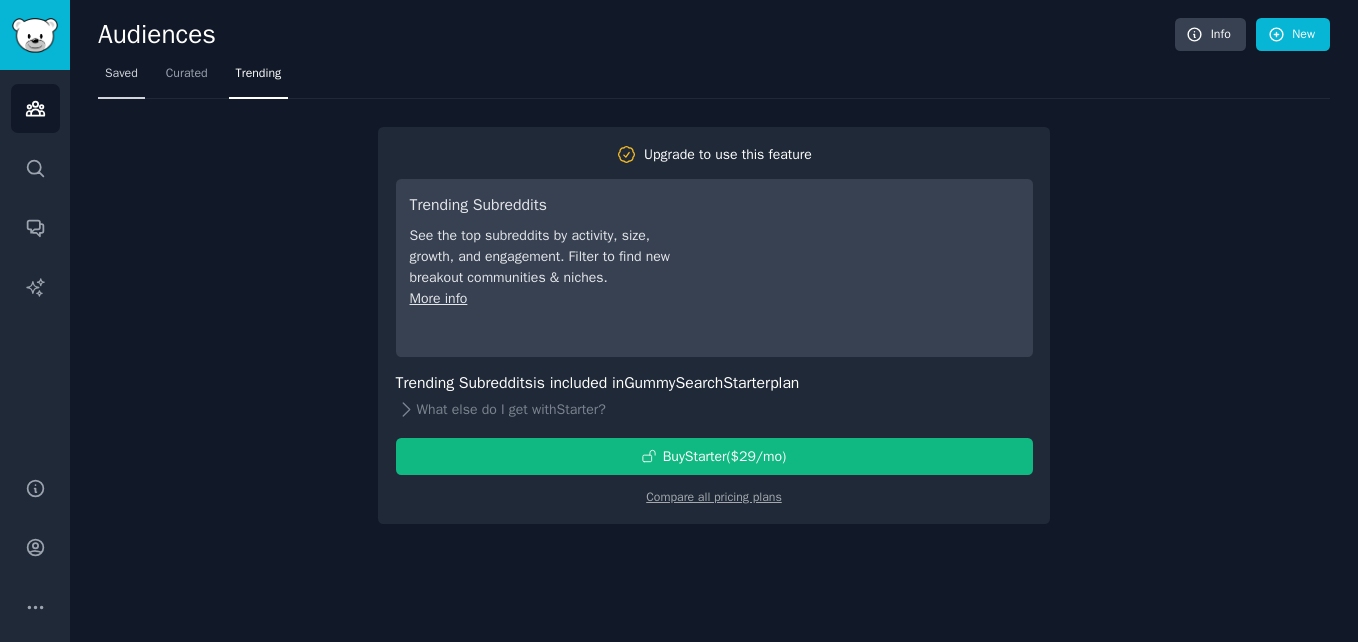 click on "Saved" at bounding box center [121, 74] 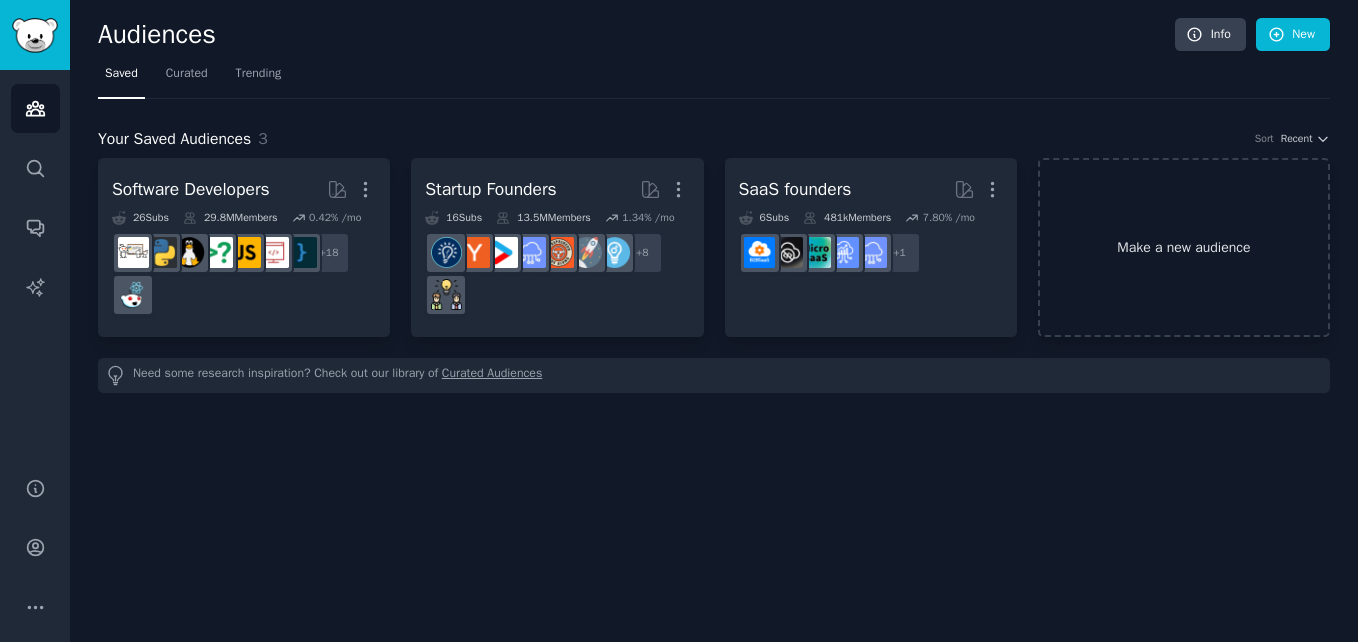 click on "Make a new audience" at bounding box center [1184, 247] 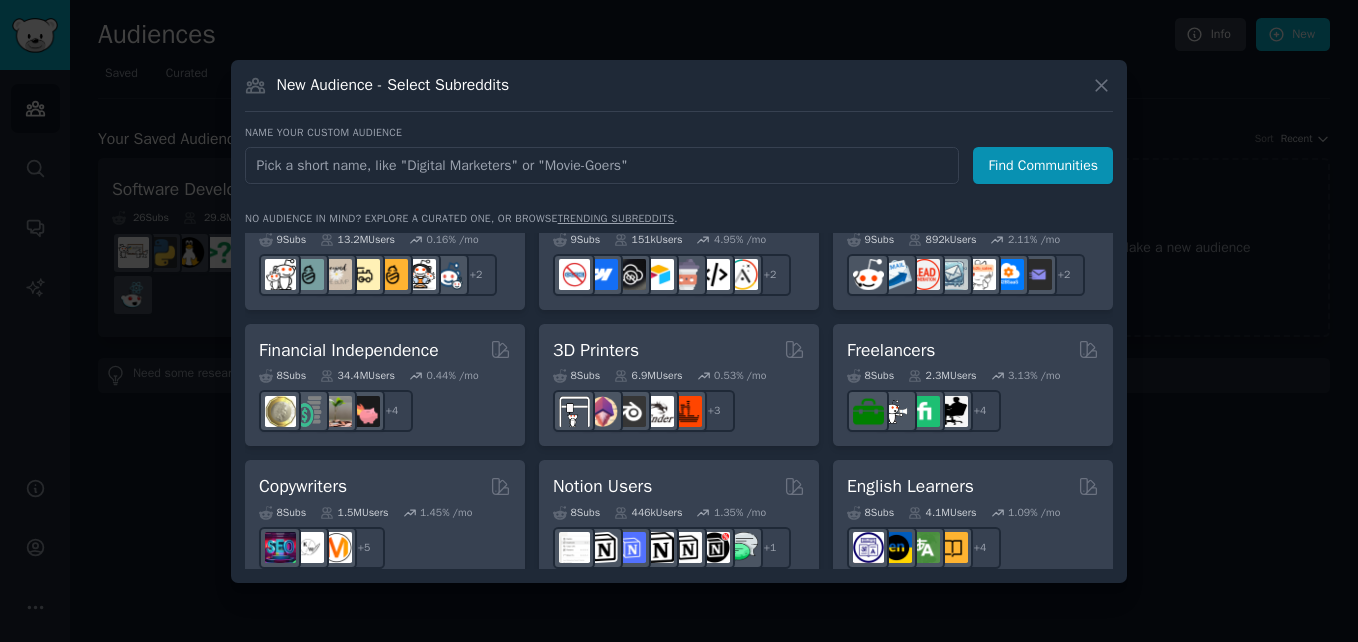 scroll, scrollTop: 1074, scrollLeft: 0, axis: vertical 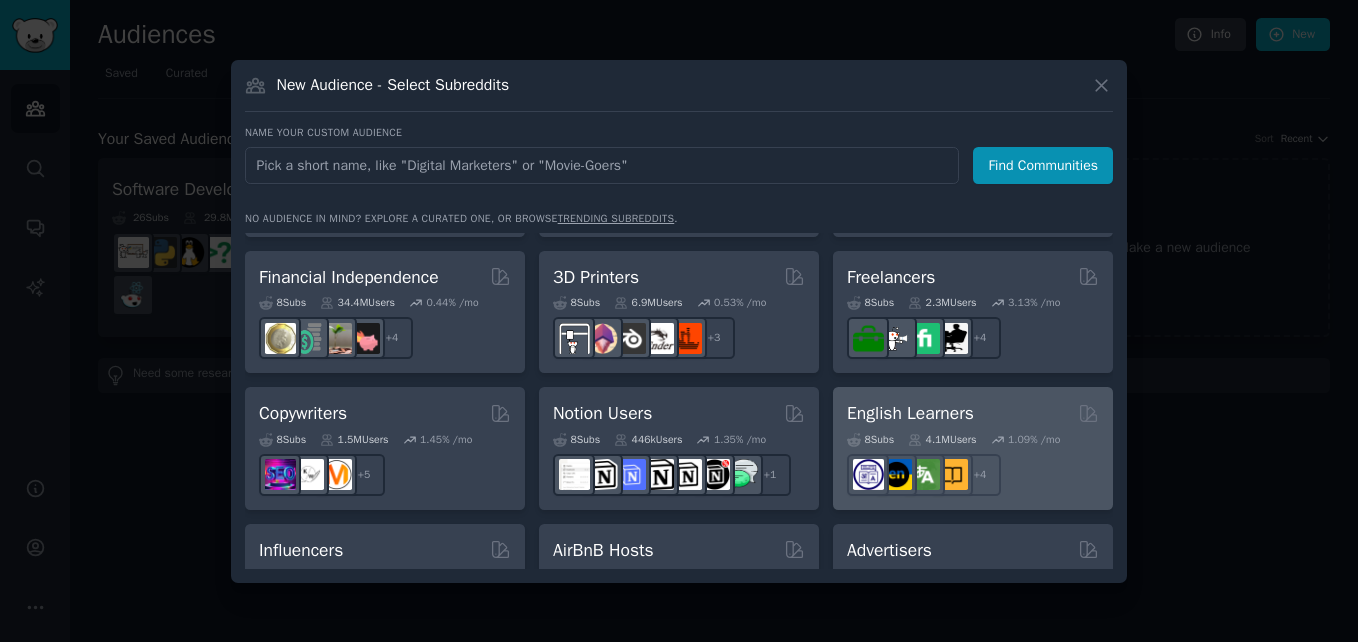 click on "English Learners" at bounding box center [910, 413] 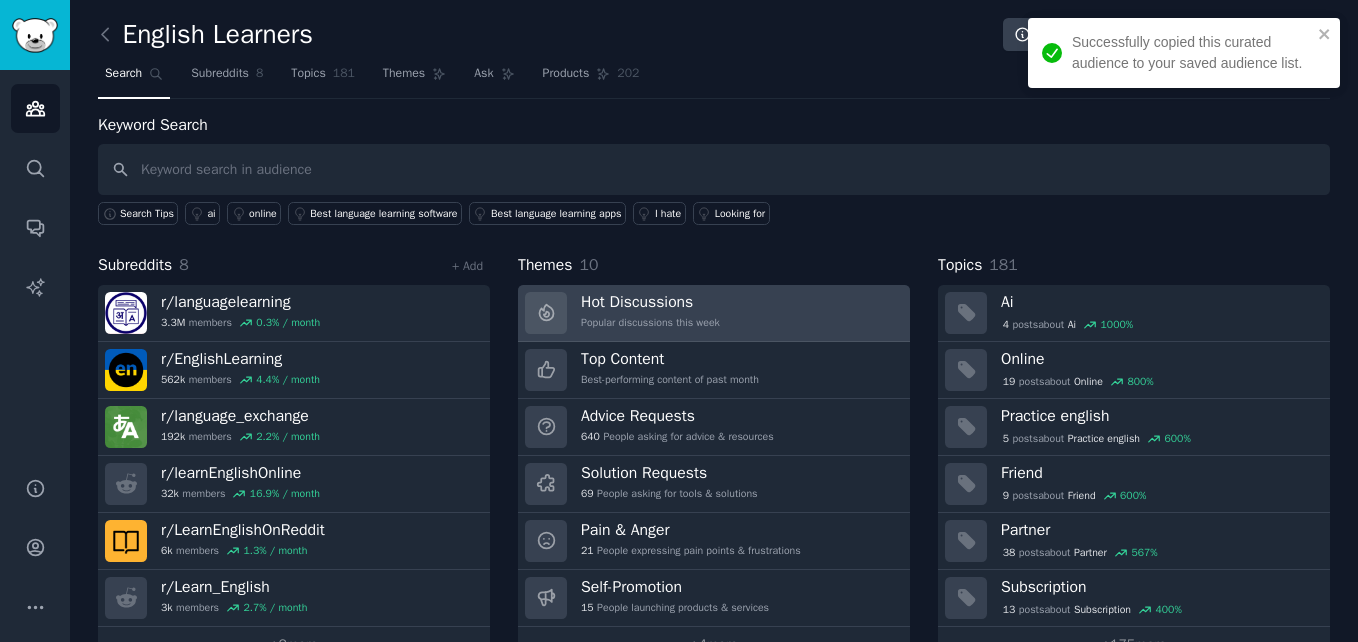 click on "Hot Discussions Popular discussions this week" at bounding box center (714, 313) 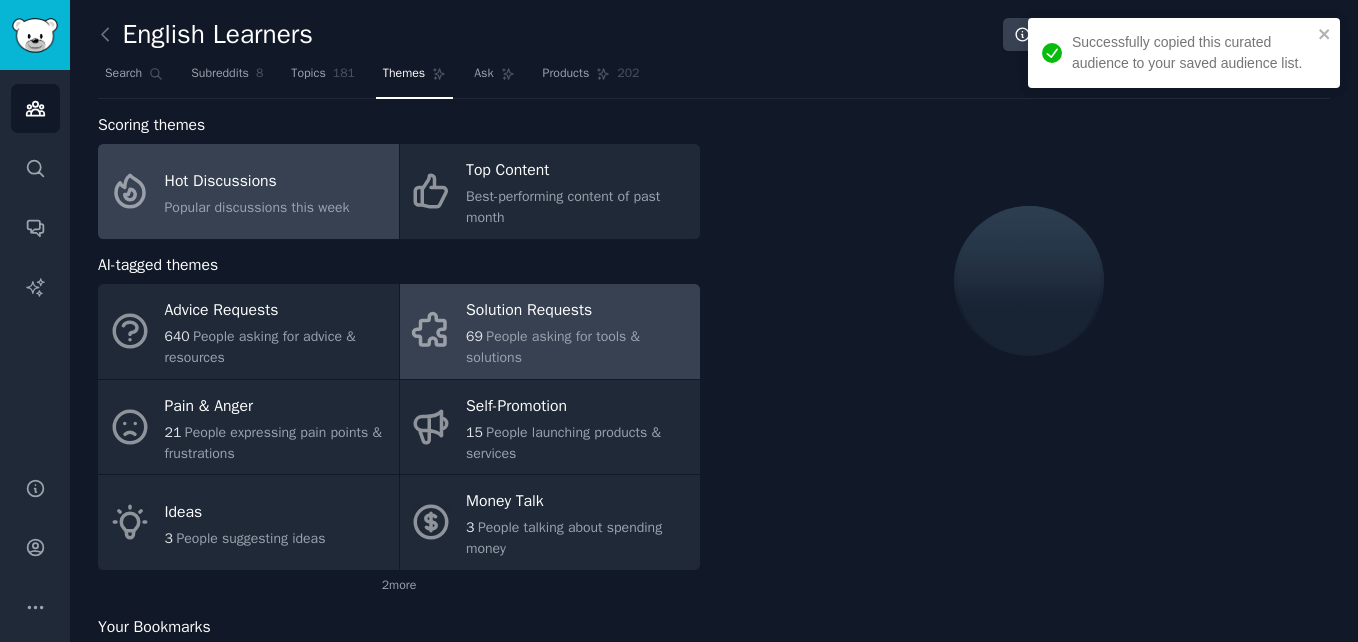 click on "69 People asking for tools & solutions" at bounding box center (578, 347) 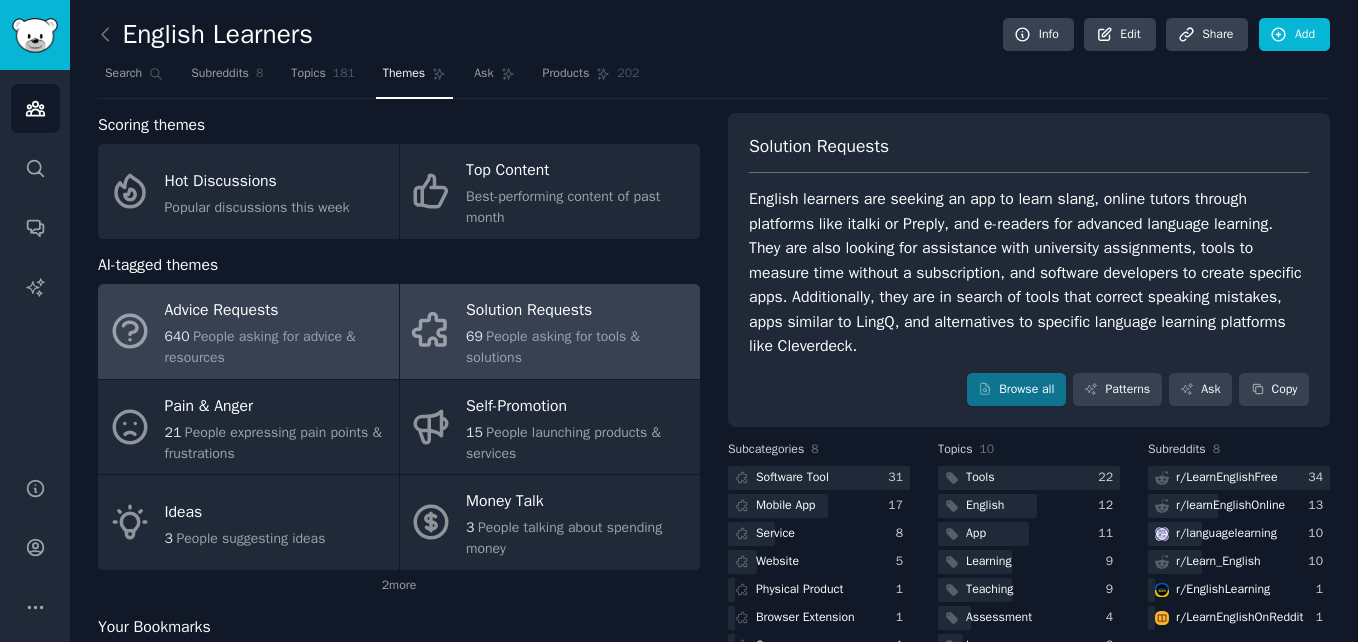 click on "640" at bounding box center (177, 336) 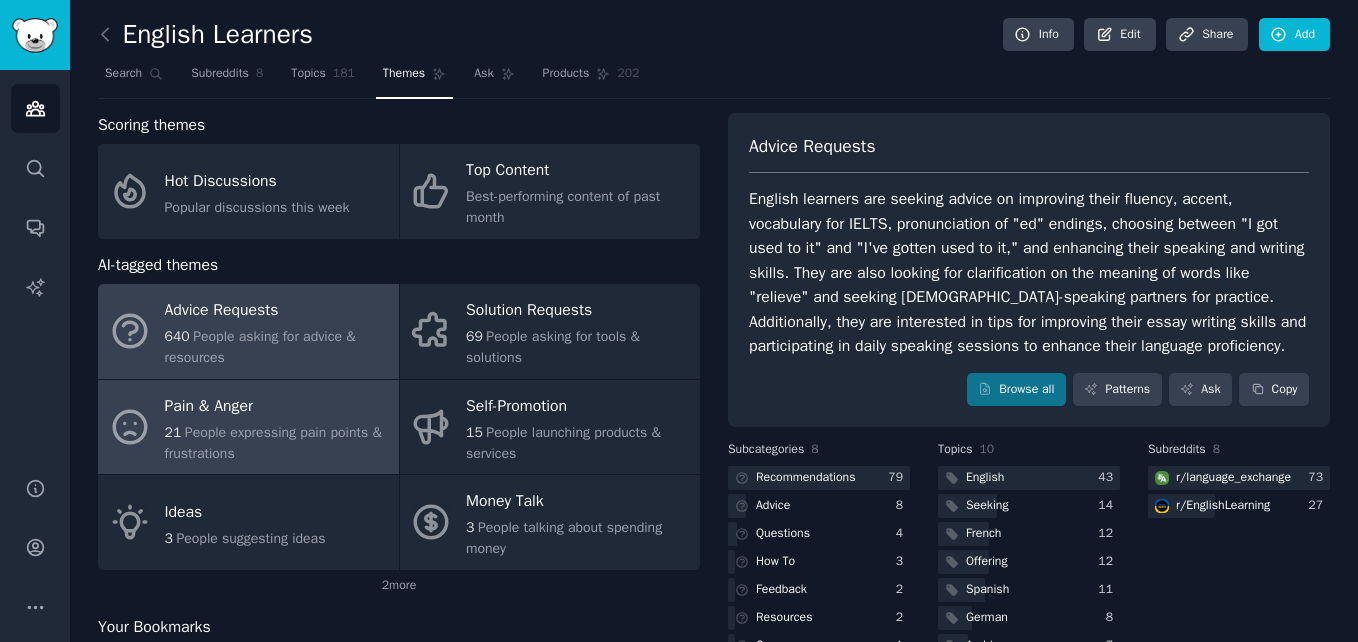 click on "21 People expressing pain points & frustrations" at bounding box center (277, 443) 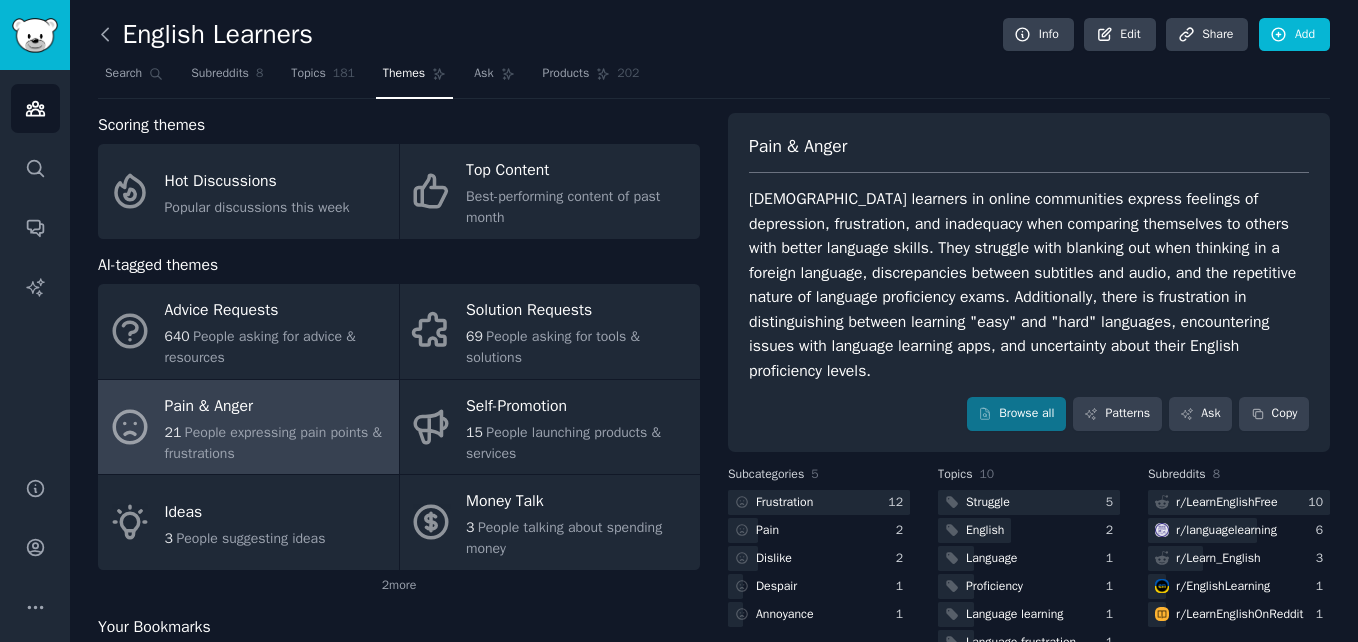 click 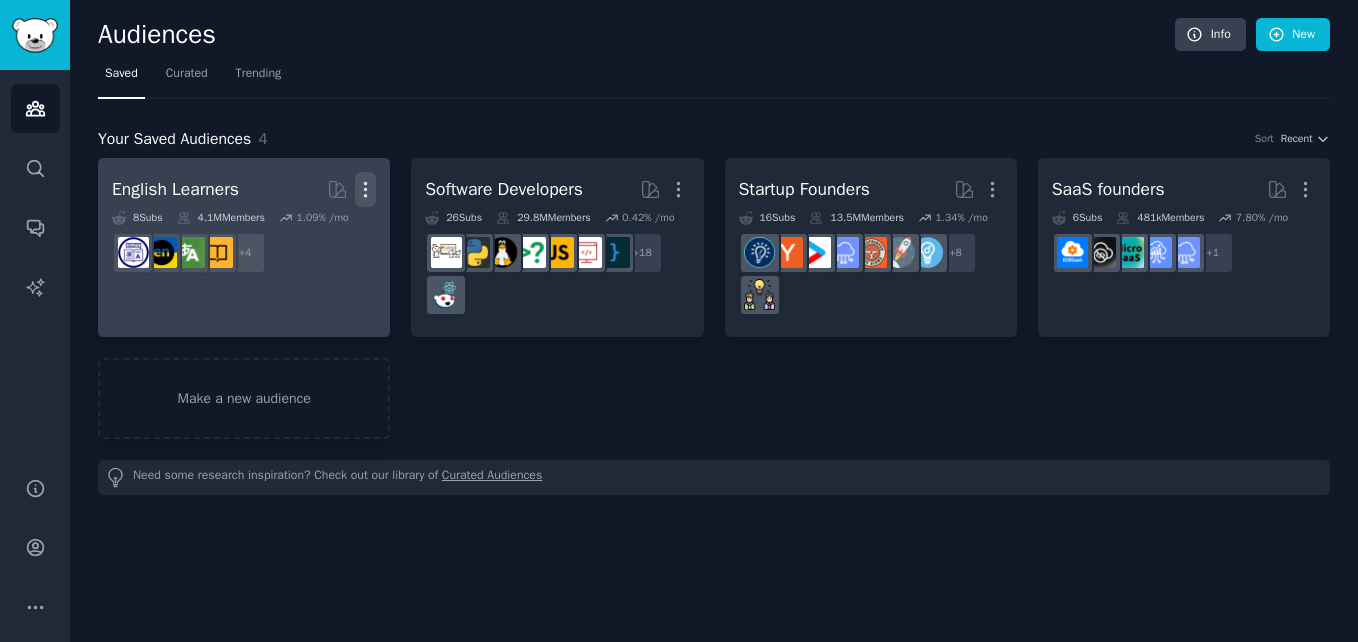 click 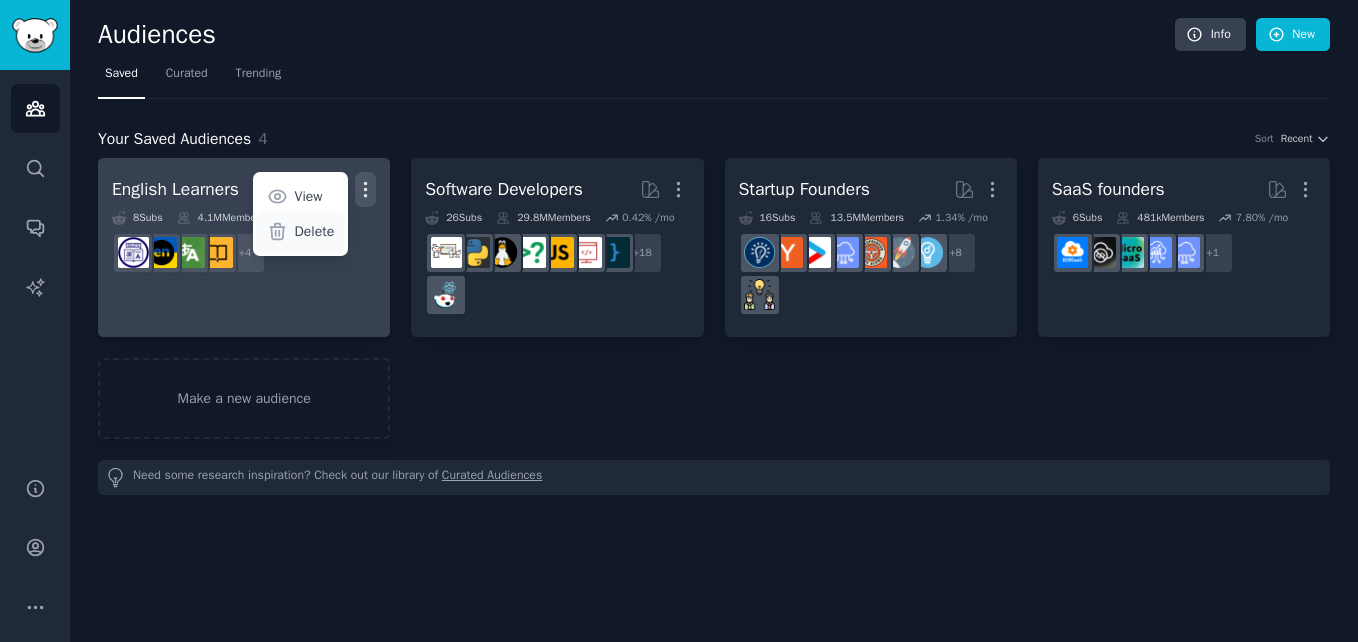 click on "Delete" at bounding box center (300, 232) 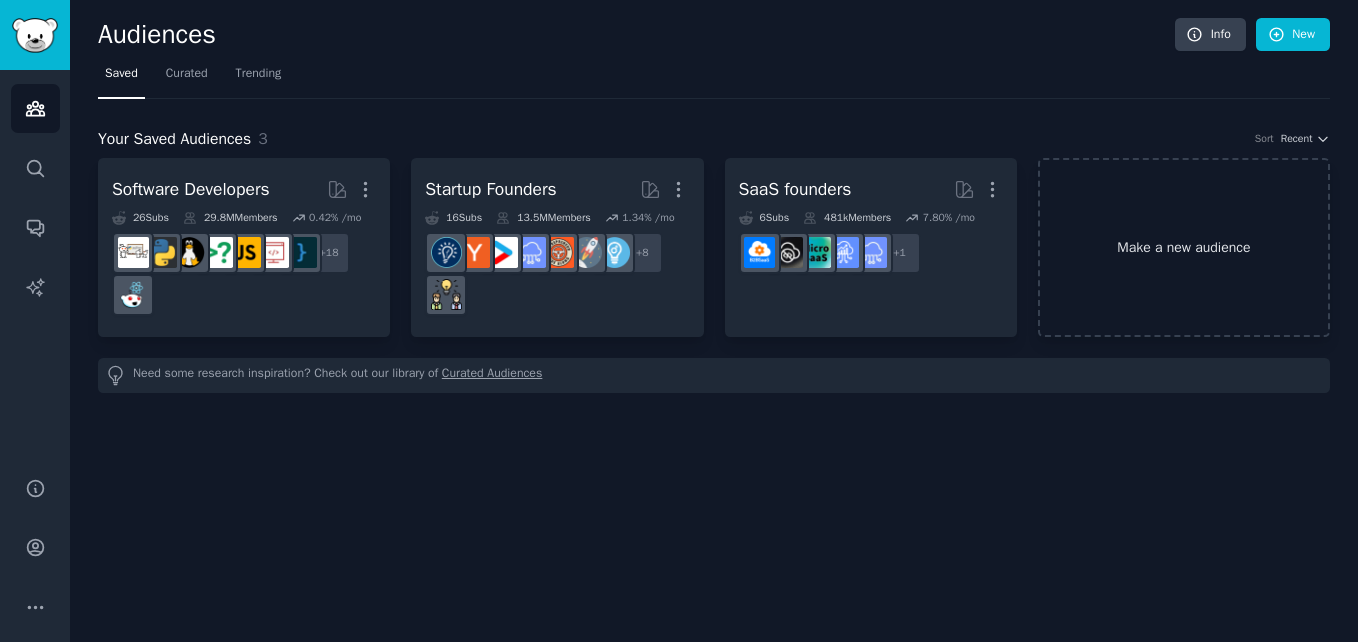 click on "Make a new audience" at bounding box center [1184, 247] 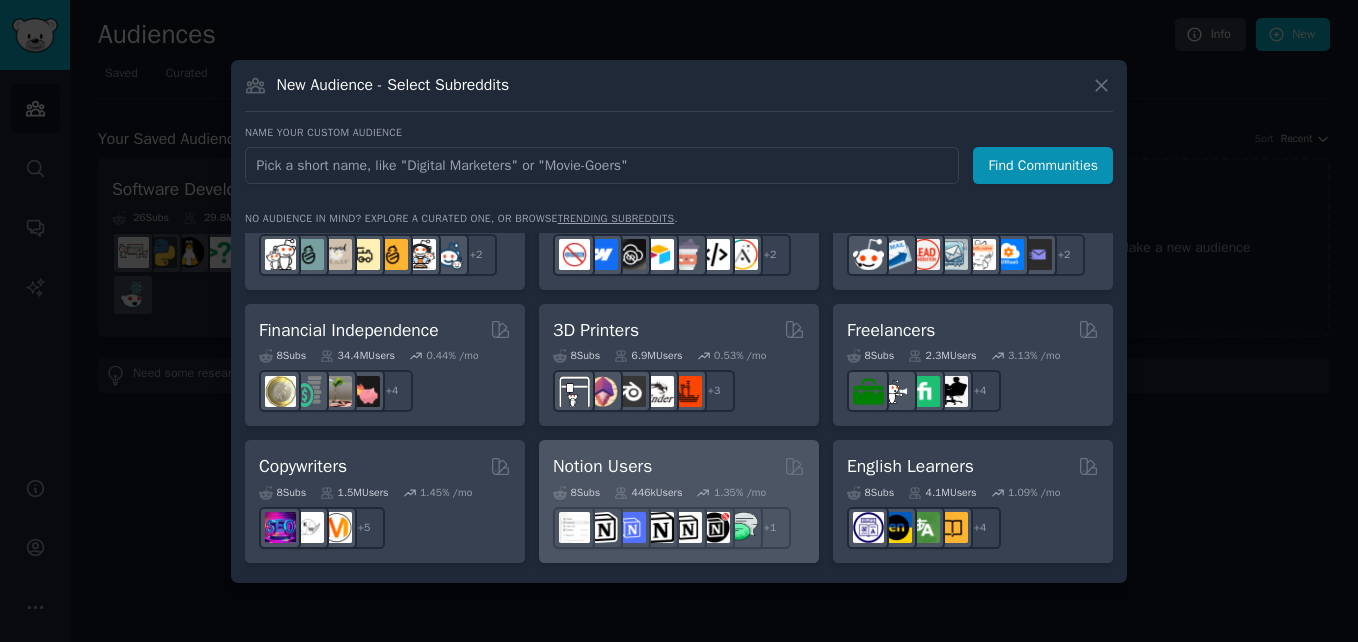 scroll, scrollTop: 1020, scrollLeft: 0, axis: vertical 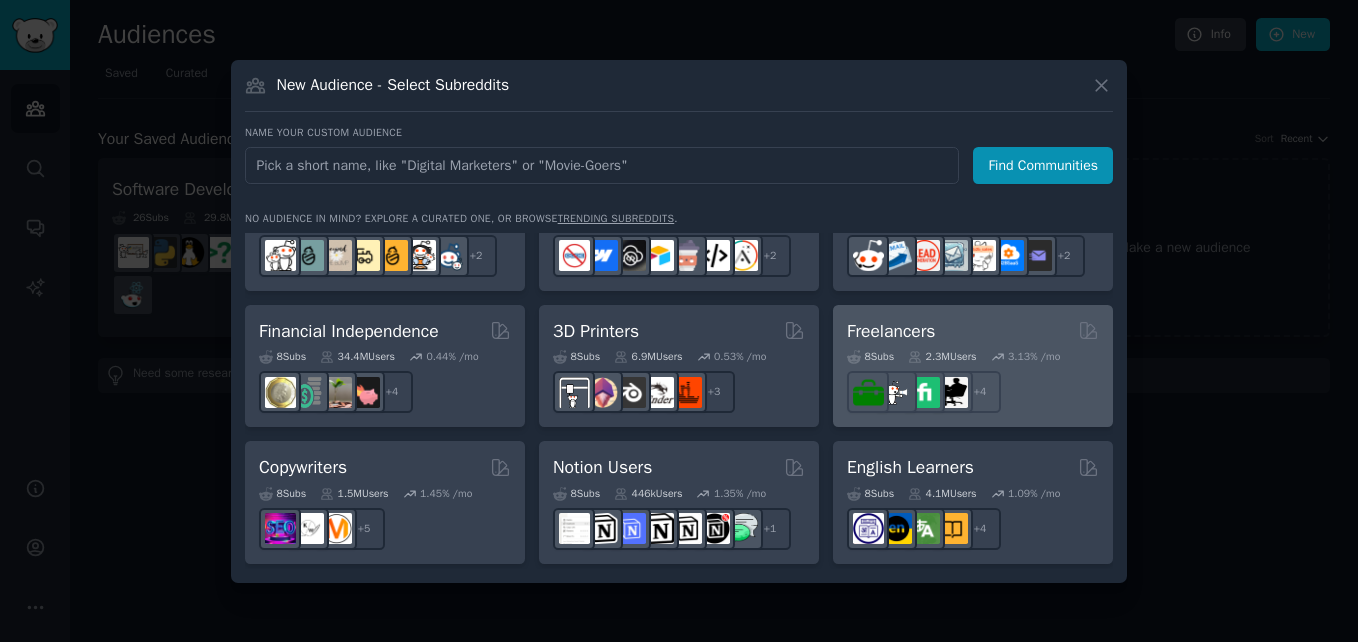 click on "8  Sub s 2.3M  Users 3.13 % /mo + 4" at bounding box center [973, 378] 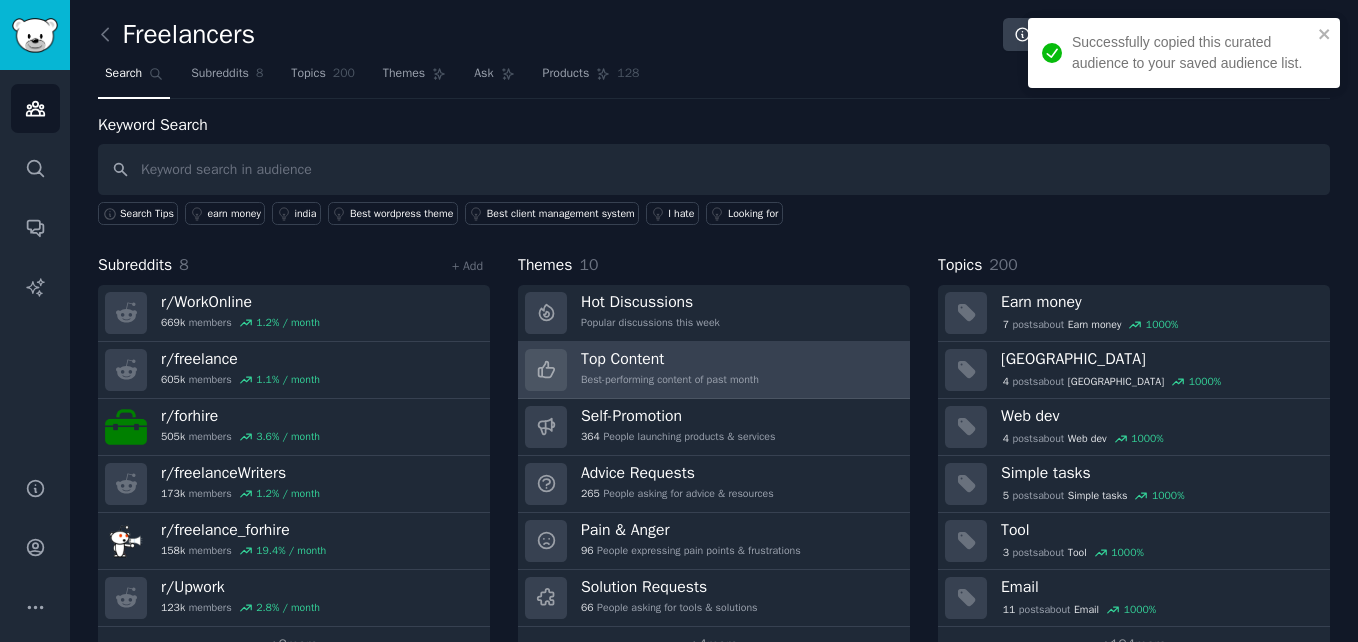 click on "Top Content" at bounding box center (670, 359) 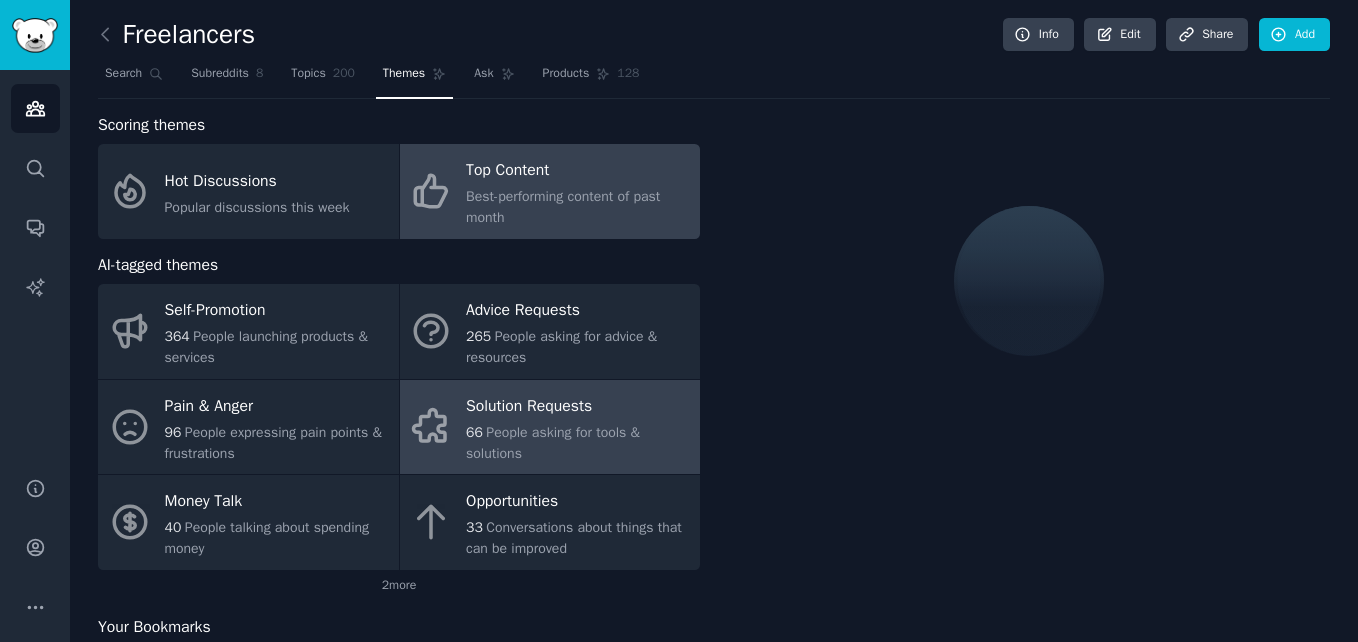 click on "Solution Requests" at bounding box center (578, 406) 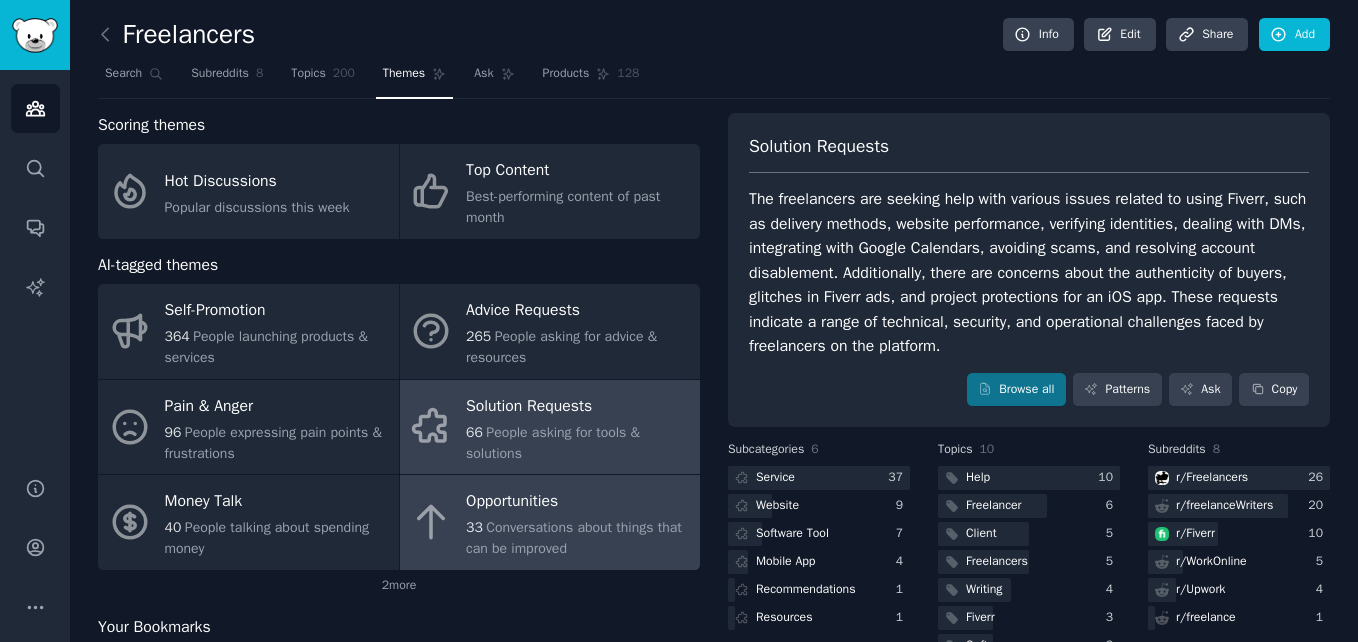 click on "Opportunities" at bounding box center (578, 502) 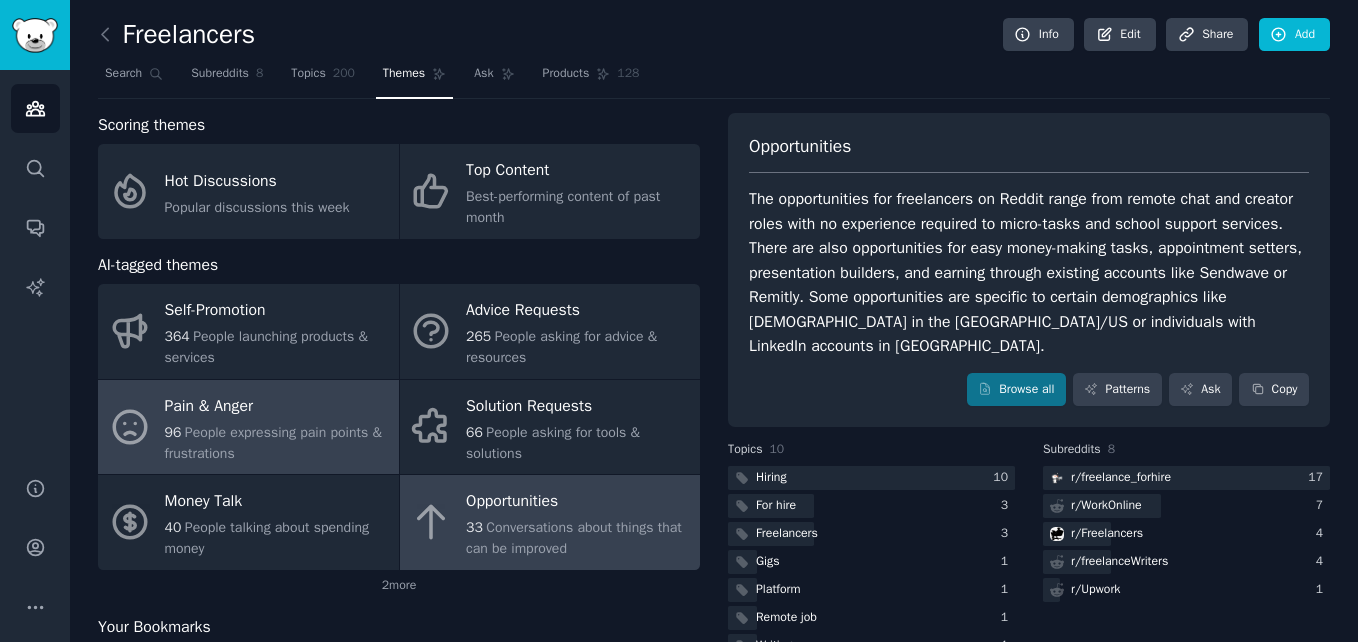 click on "People expressing pain points & frustrations" at bounding box center (273, 443) 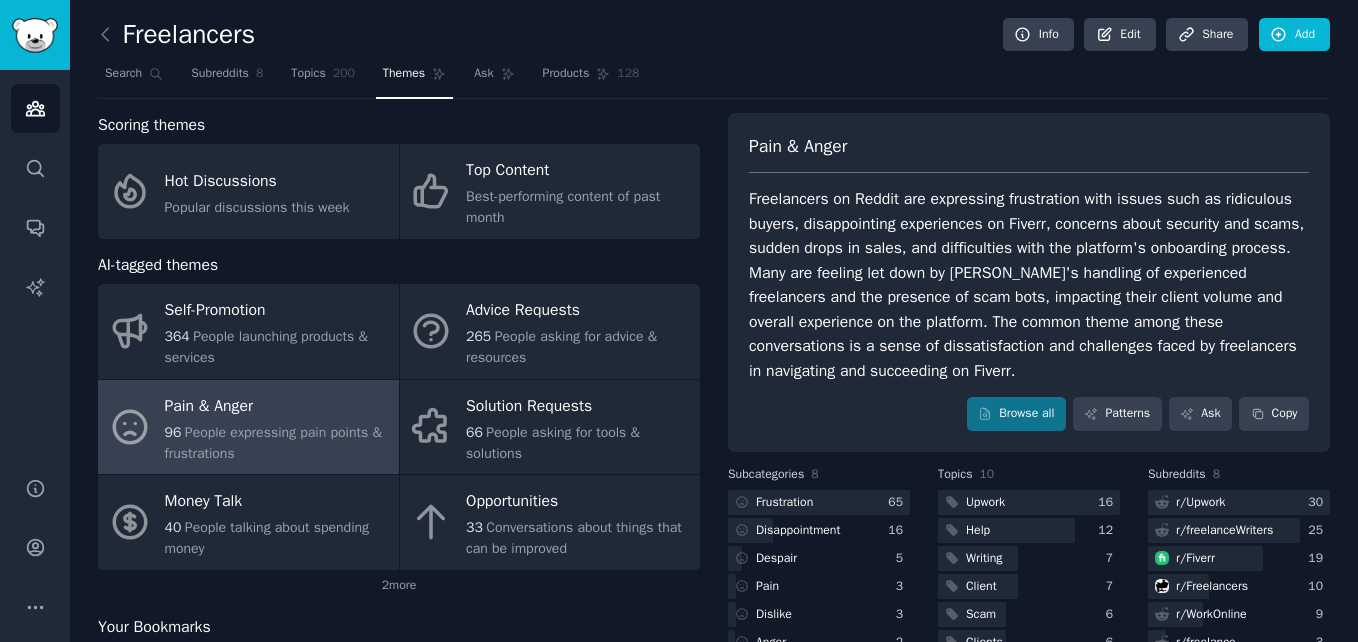 click on "Freelancers Info Edit Share Add Search Subreddits 8 Topics 200 Themes Ask Products 128 Scoring themes Hot Discussions Popular discussions this week Top Content Best-performing content of past month AI-tagged themes Self-Promotion 364 People launching products & services Advice Requests 265 People asking for advice & resources Pain & Anger 96 People expressing pain points & frustrations Solution Requests 66 People asking for tools & solutions Money Talk 40 People talking about spending money Opportunities 33 Conversations about things that can be improved 2  more Your Bookmarks No posts bookmarked yet Pain & Anger Browse all Patterns Ask Copy Subcategories 8   Frustration 65   Disappointment 16   Despair 5   Pain 3   Dislike 3   Anger 2   Annoyance 1   Questions 1 Topics 10   Upwork 16   Help 12   Writing 7   Client 7   Scam 6   Clients 6   Fiverr 5   Freelancing 5   Freelancer 5   Discussion 4 Subreddits 8  r/ Upwork 30  r/ freelanceWriters 25  r/ Fiverr 19  r/ Freelancers 10  r/ WorkOnline 9  r/ freelance 3" 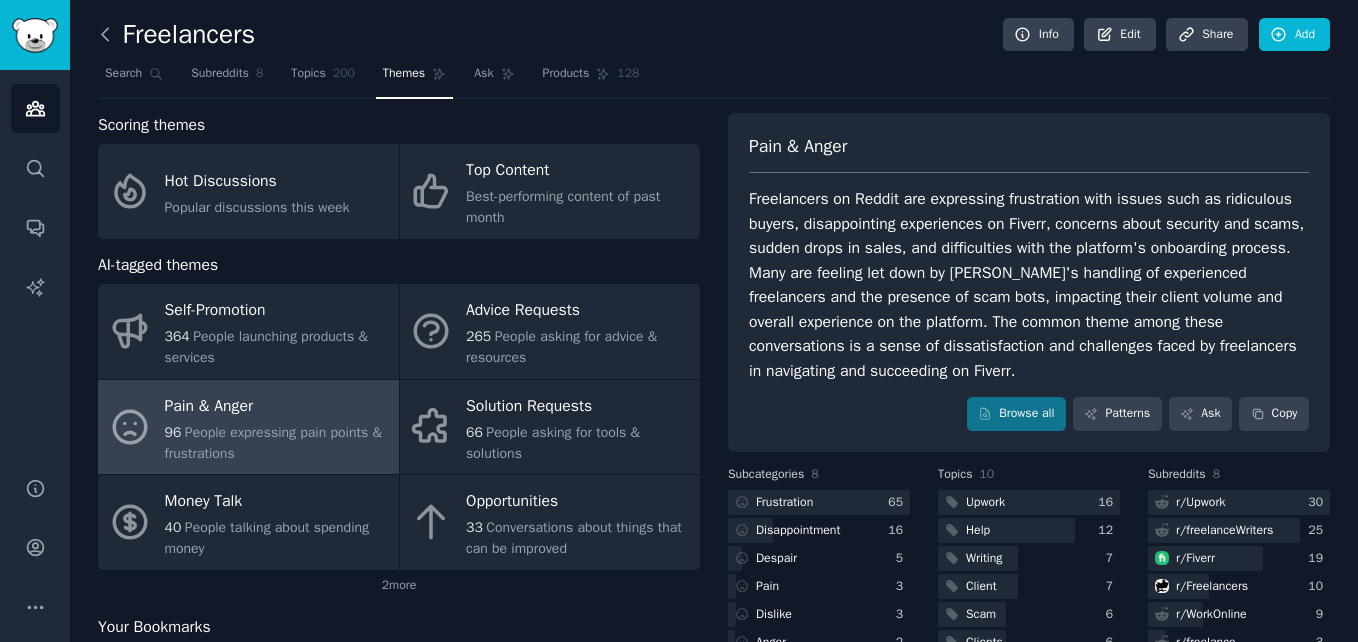 click 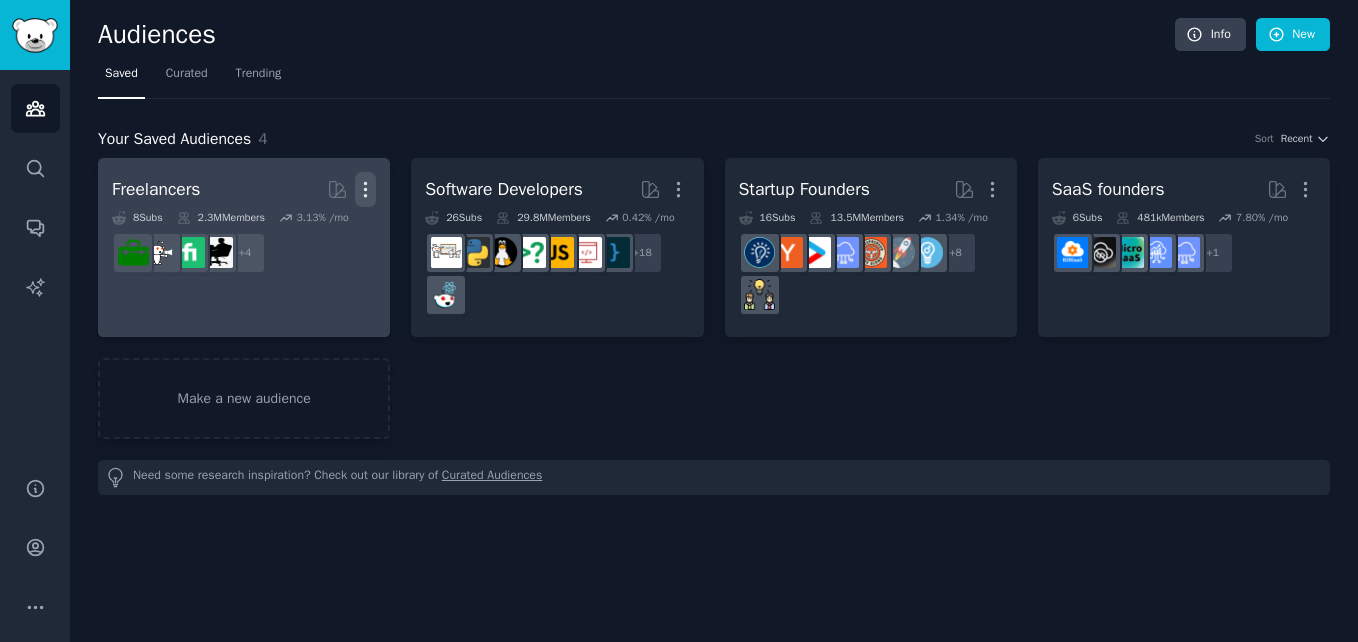 click 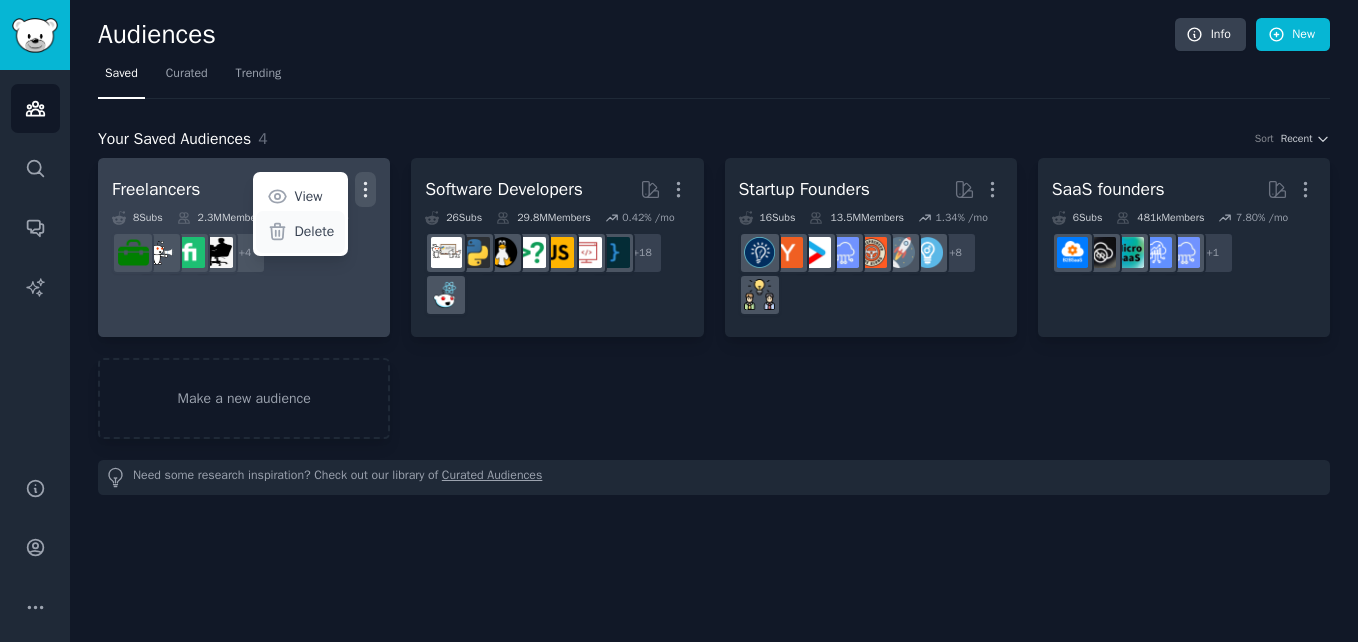 click on "Delete" at bounding box center (315, 231) 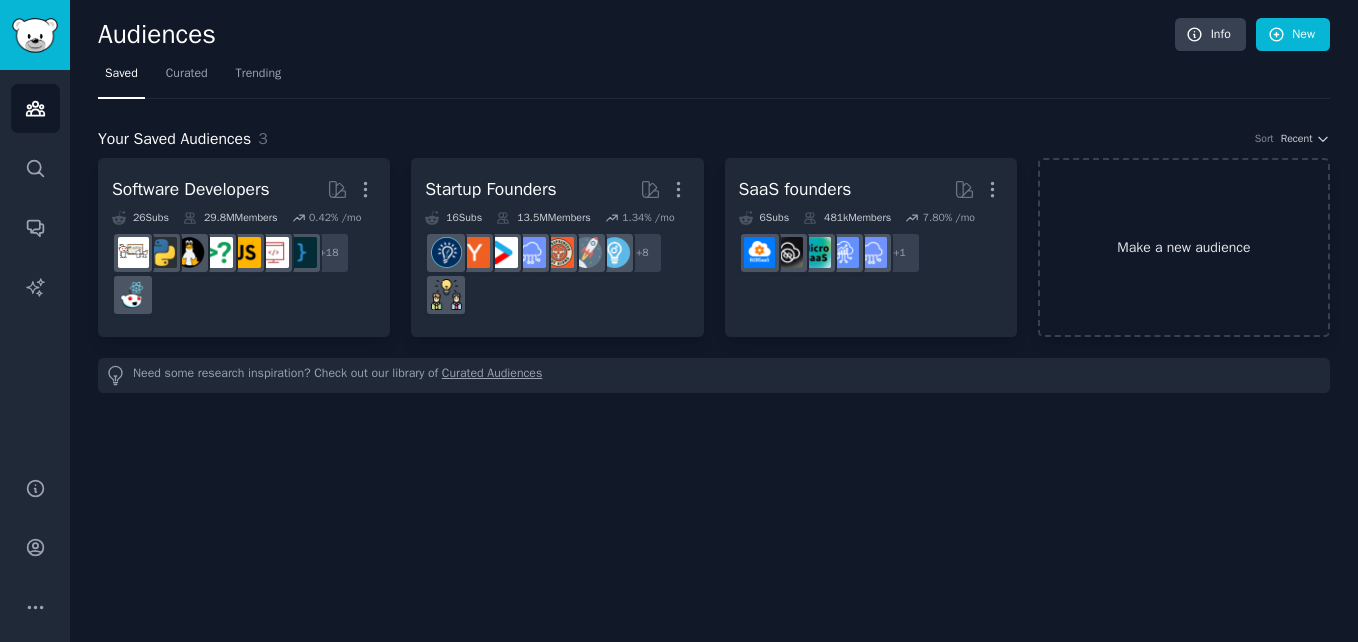 click on "Make a new audience" at bounding box center [1184, 247] 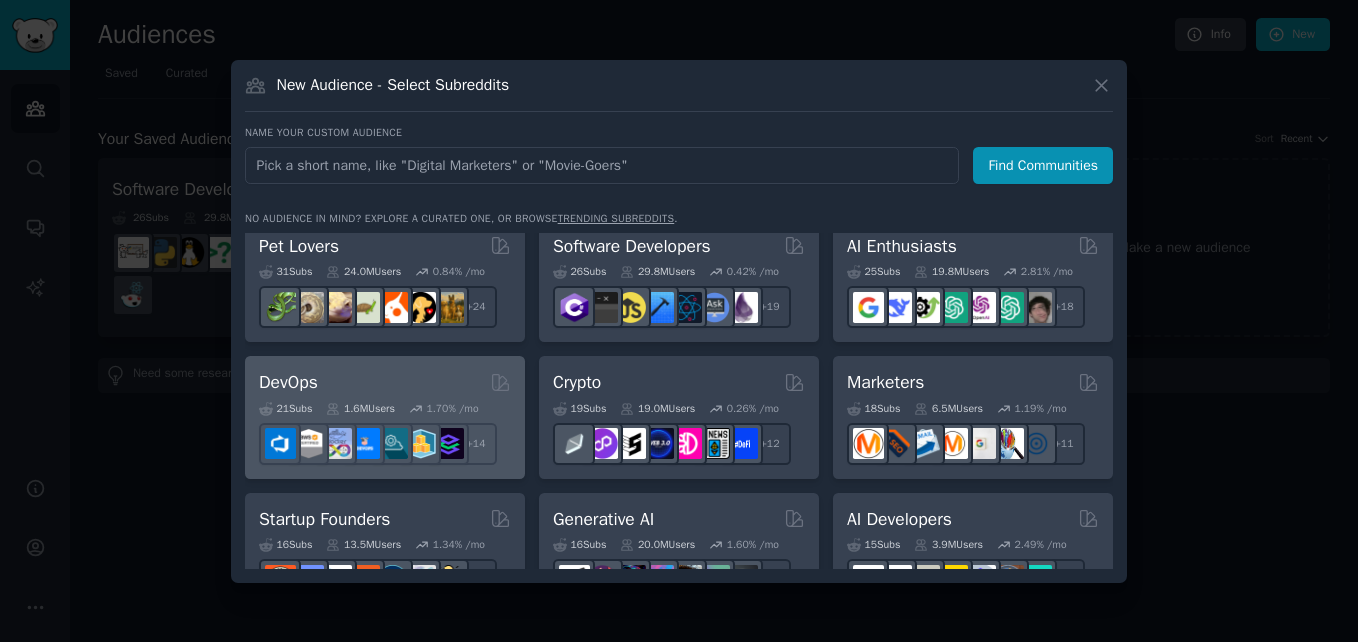 scroll, scrollTop: 0, scrollLeft: 0, axis: both 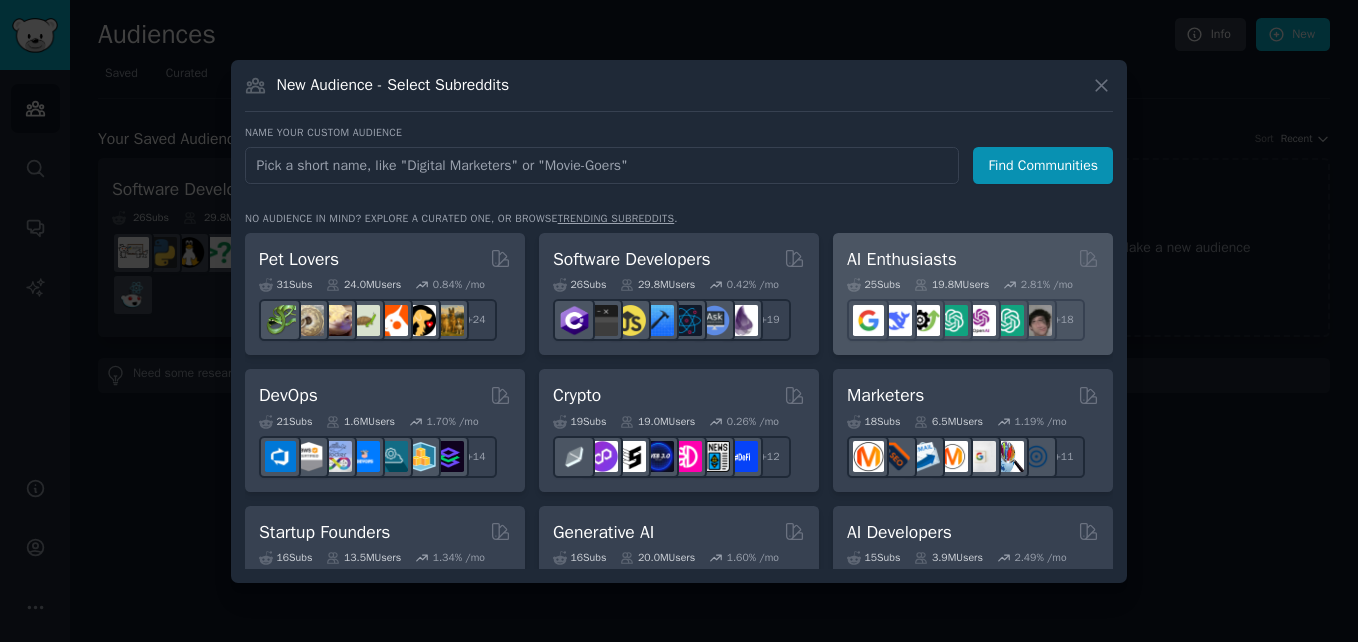 click on "AI Enthusiasts" at bounding box center [973, 259] 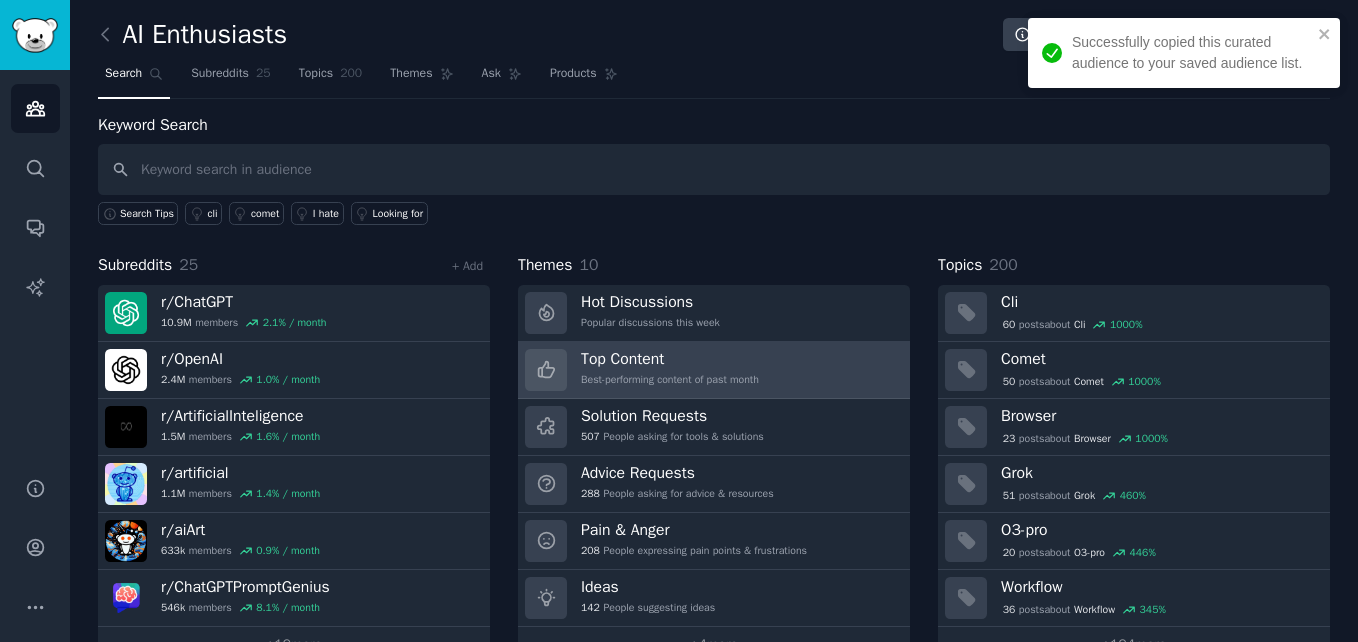 click on "Best-performing content of past month" at bounding box center (670, 380) 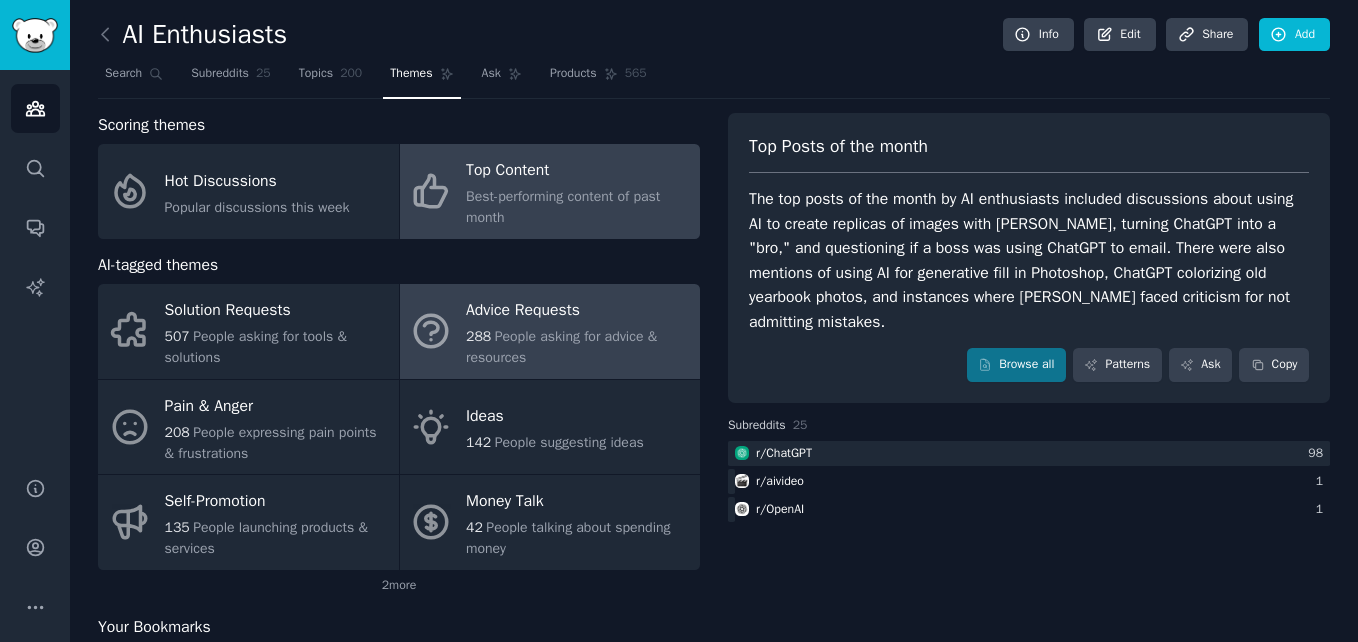 click on "288 People asking for advice & resources" at bounding box center (578, 347) 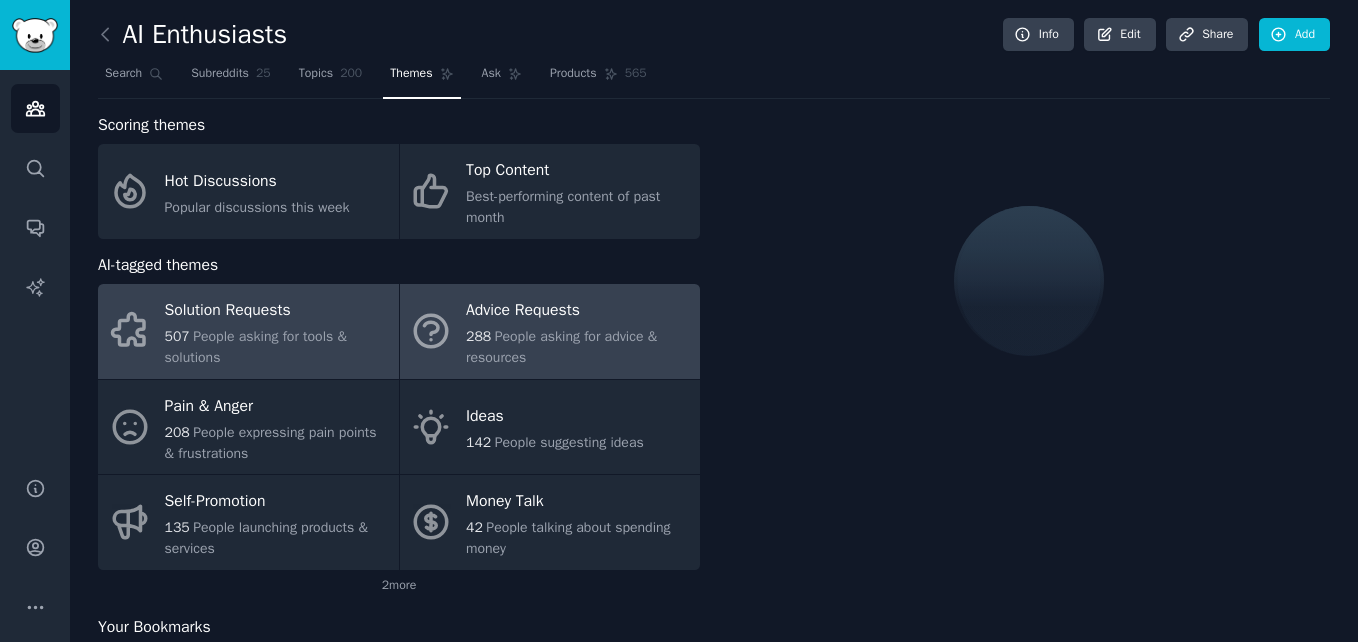 click on "People asking for tools & solutions" at bounding box center (256, 347) 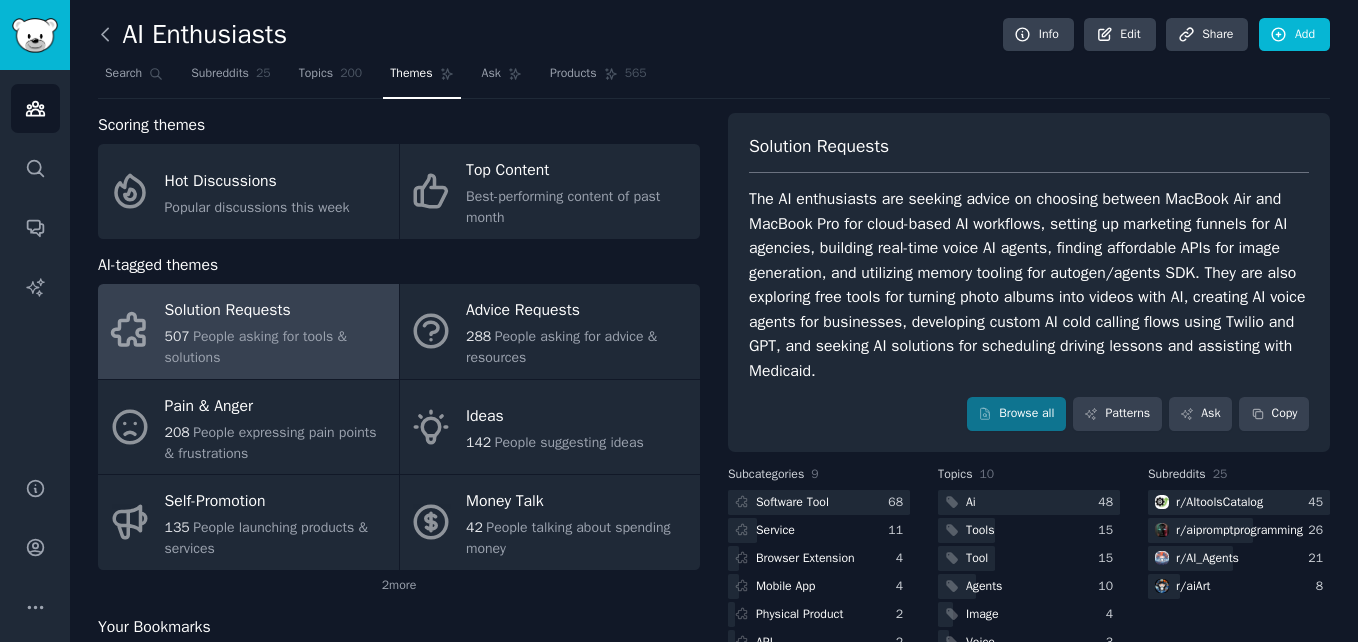click 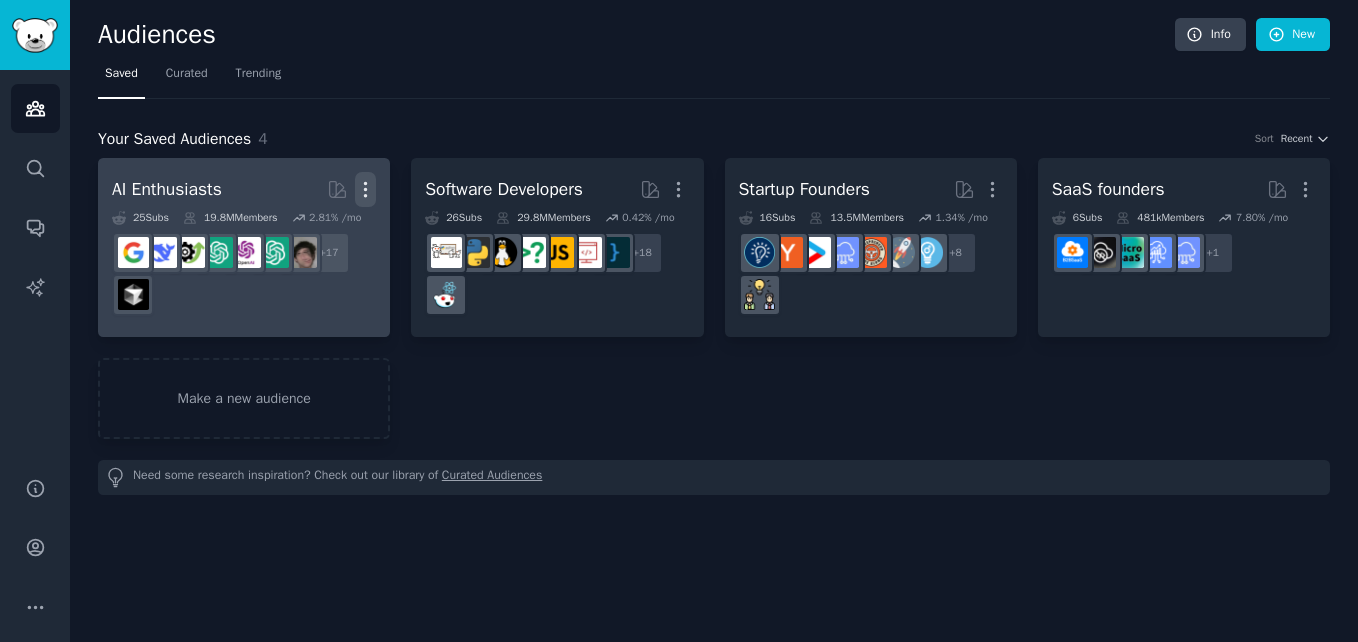 click 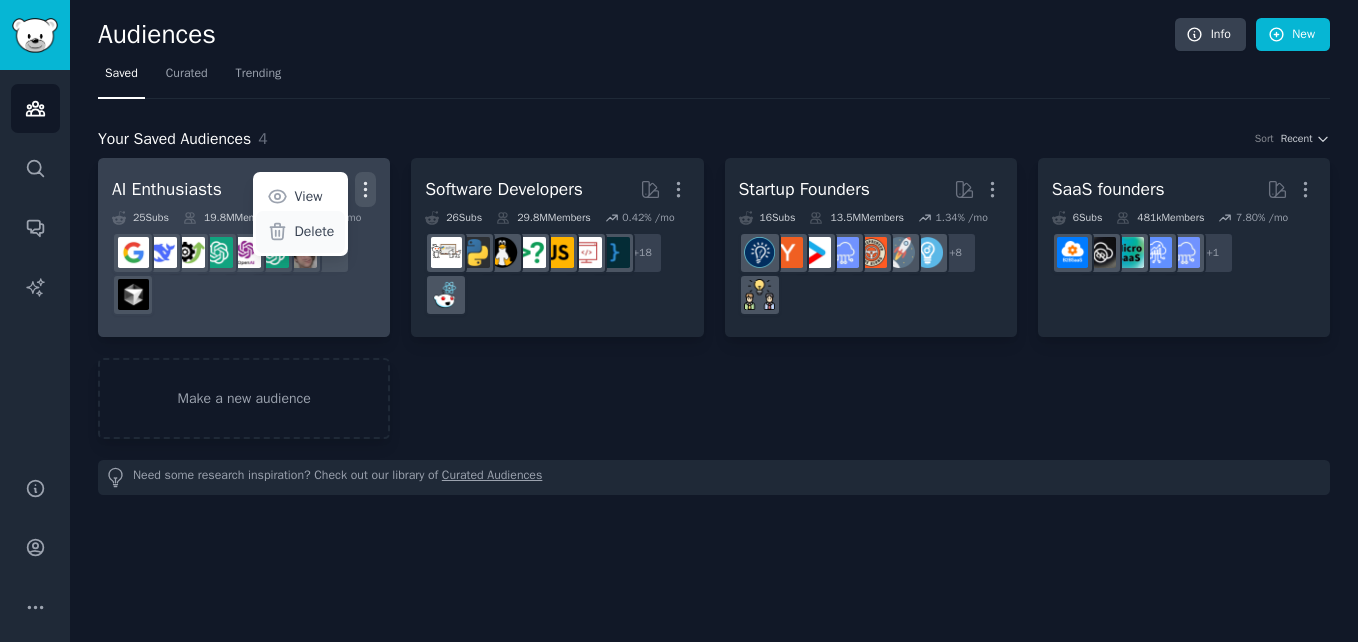 click on "Delete" at bounding box center [300, 232] 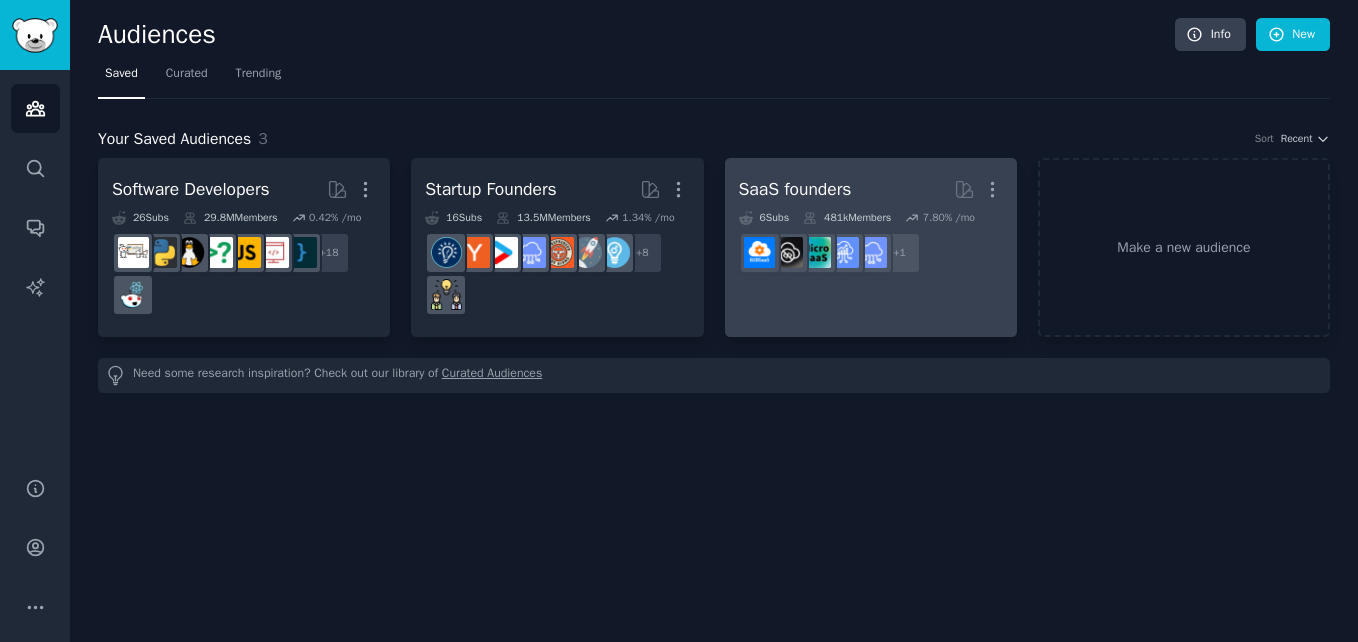 click on "SaaS founders More" at bounding box center (871, 189) 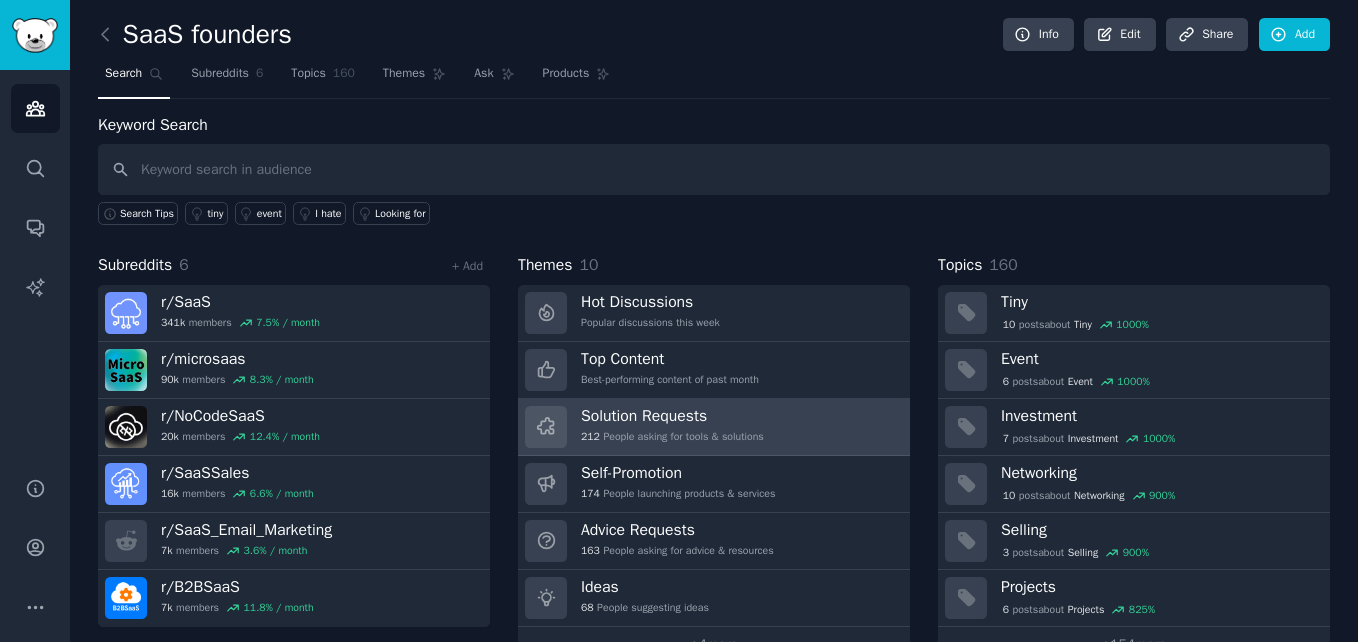 click on "Solution Requests" at bounding box center [672, 416] 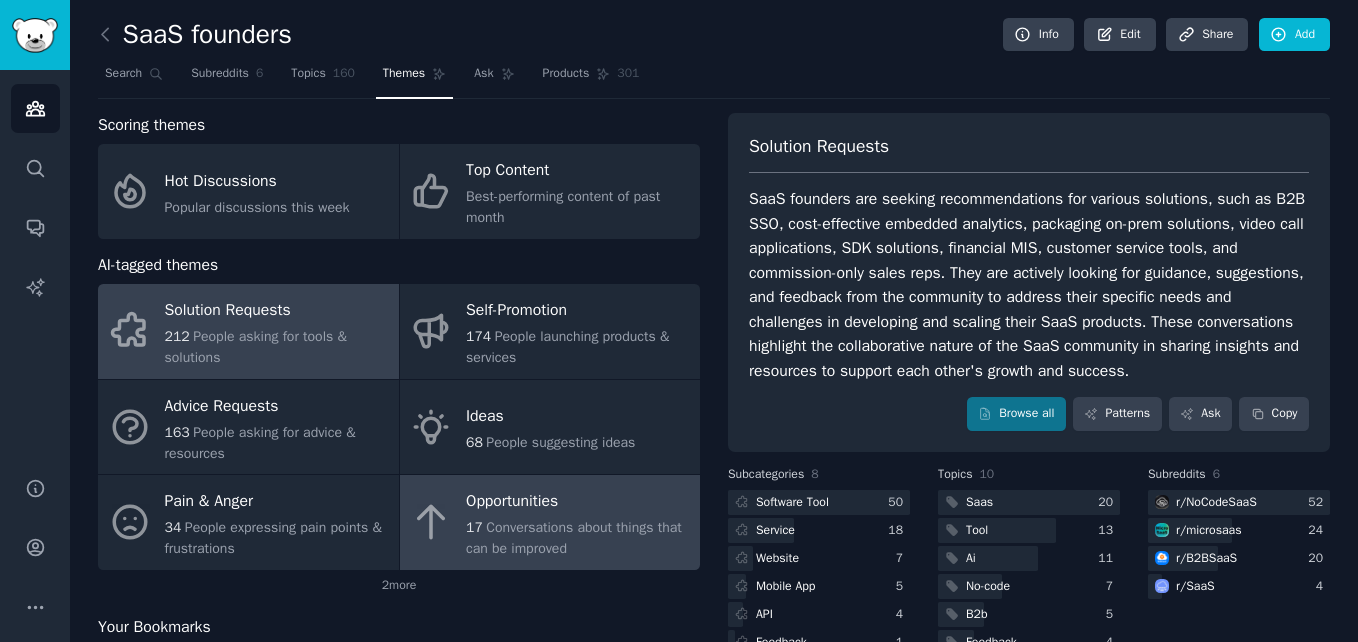 click on "Opportunities" at bounding box center [578, 502] 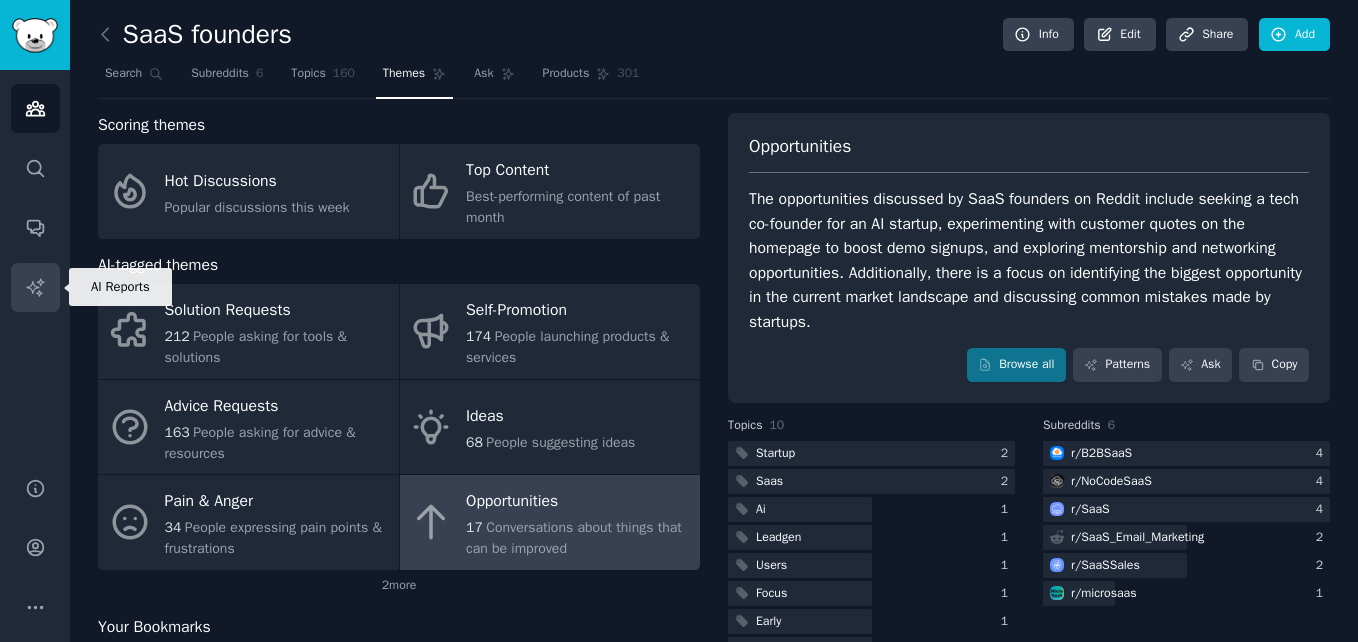 click on "AI Reports" at bounding box center [35, 287] 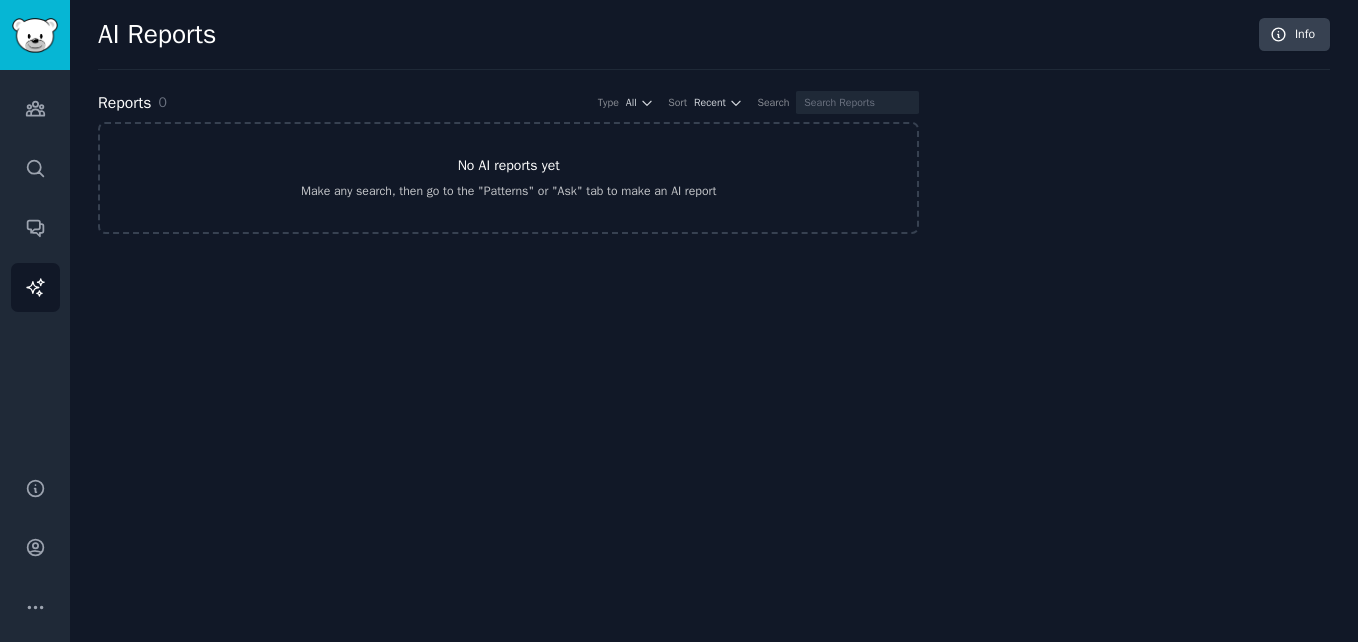click on "No AI reports yet  Make any search, then go to the "Patterns" or "Ask" tab to make an AI report" at bounding box center [508, 178] 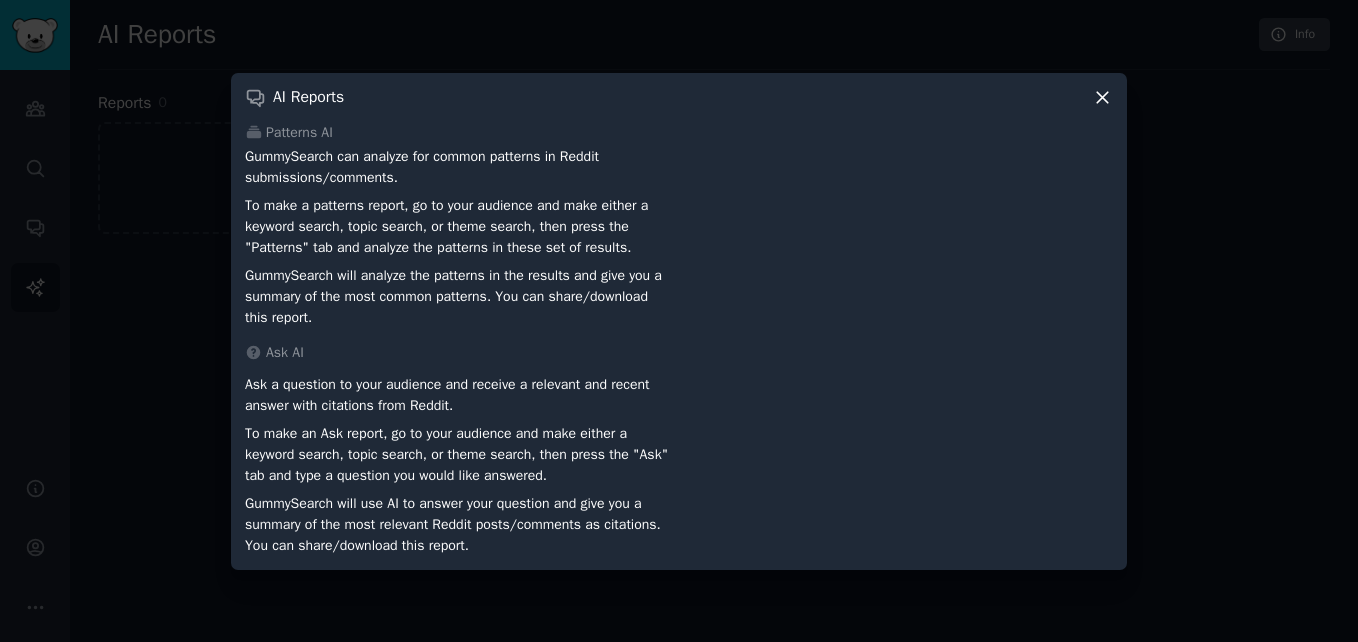 click 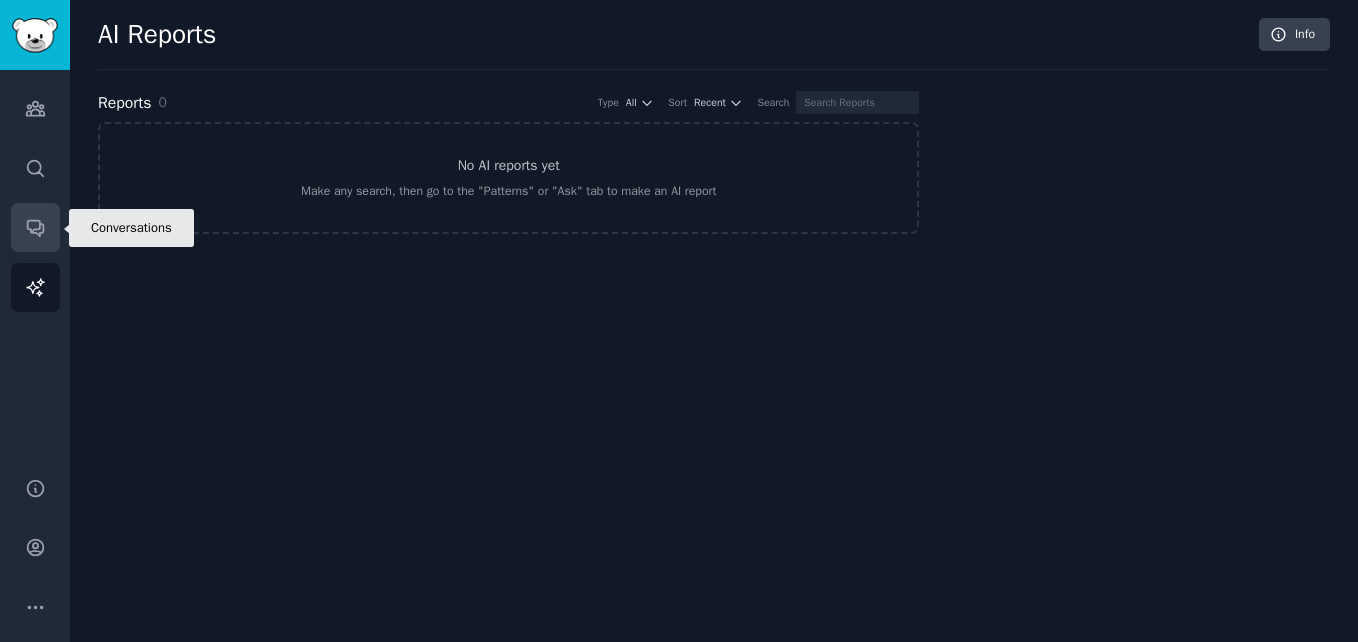 click 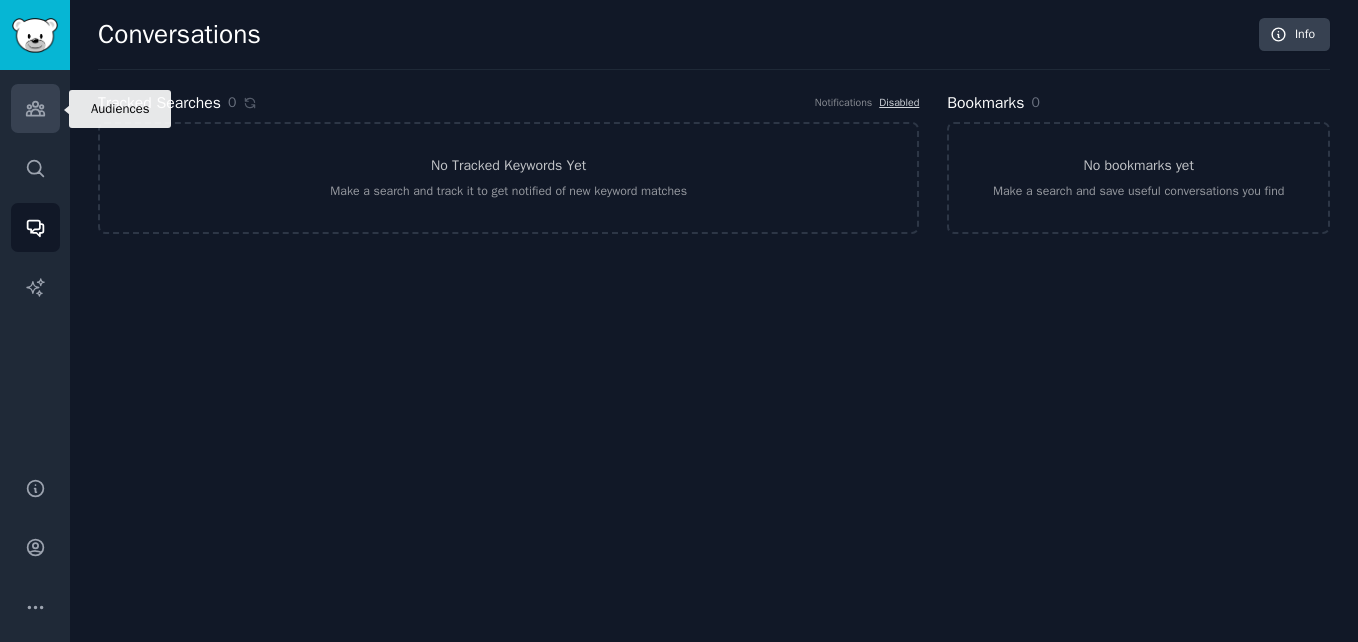 click on "Audiences" at bounding box center [35, 108] 